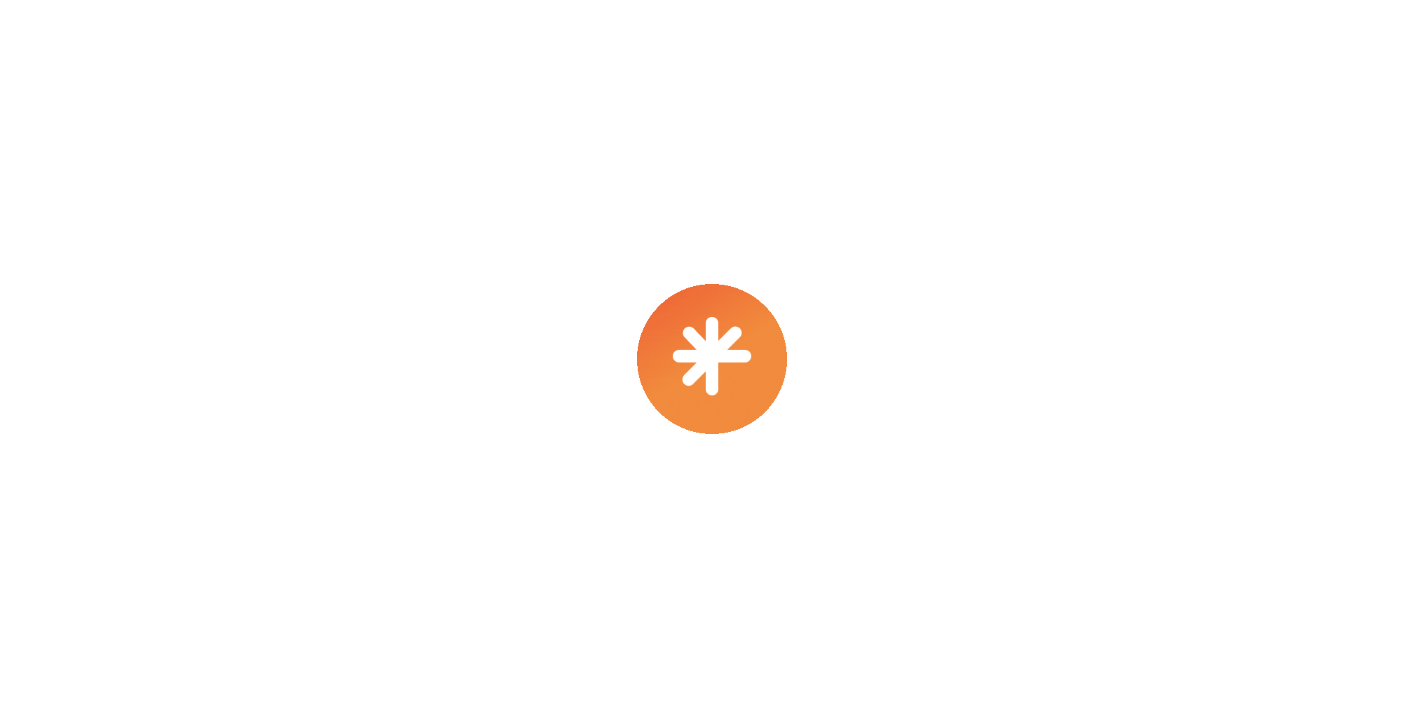 scroll, scrollTop: 0, scrollLeft: 0, axis: both 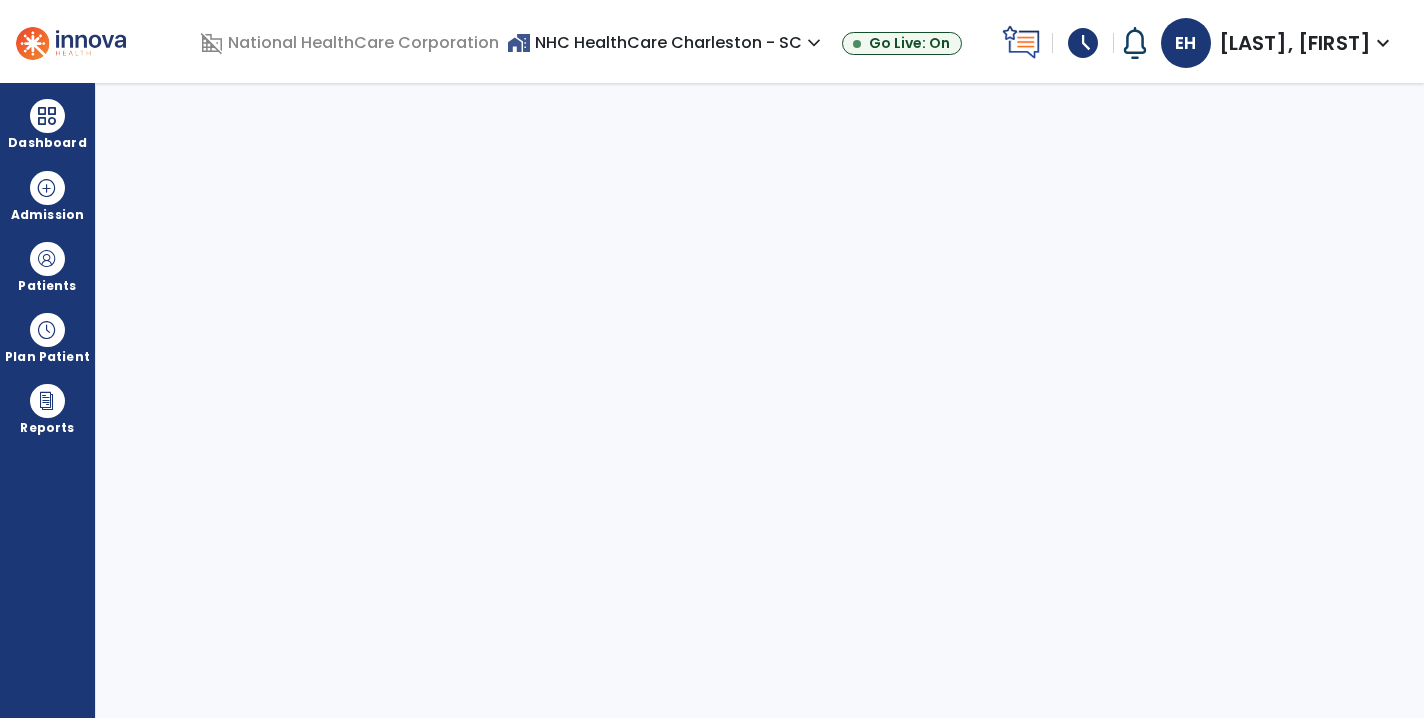 select on "****" 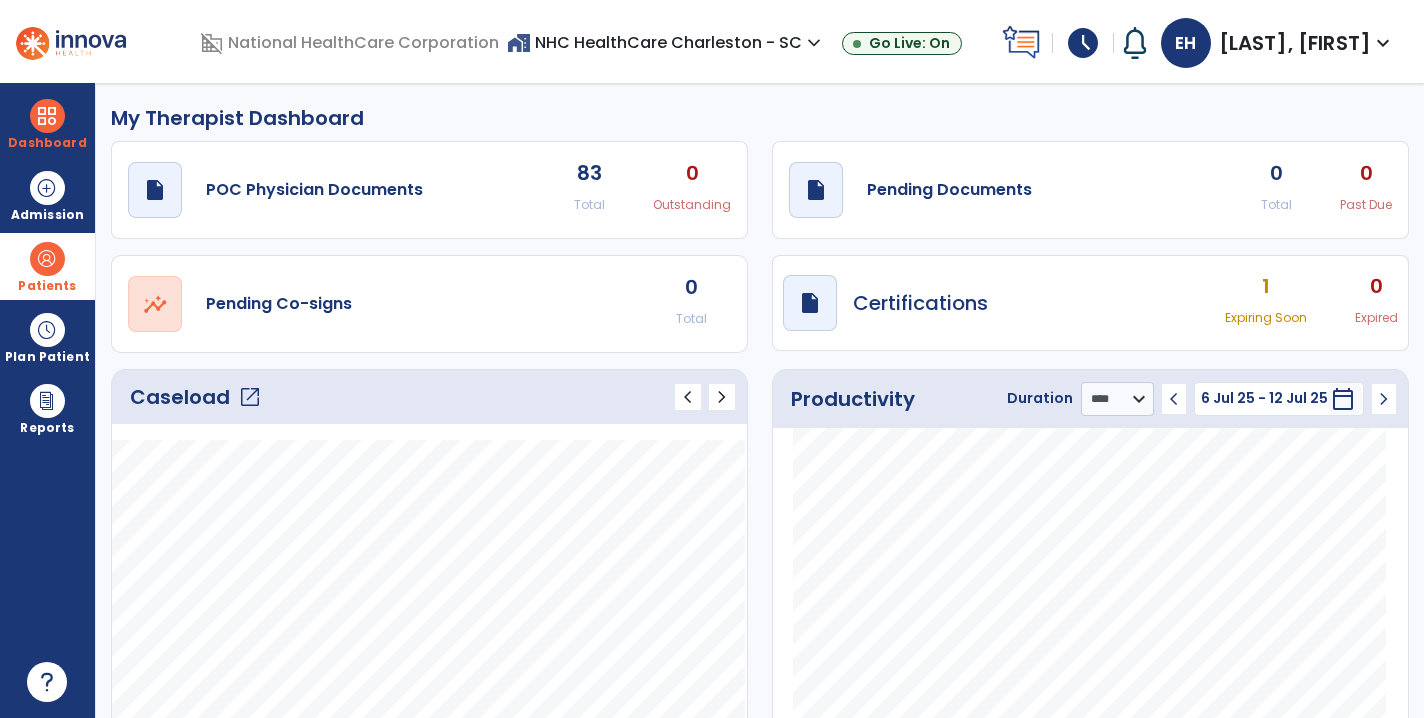 click on "Patients" at bounding box center (47, 286) 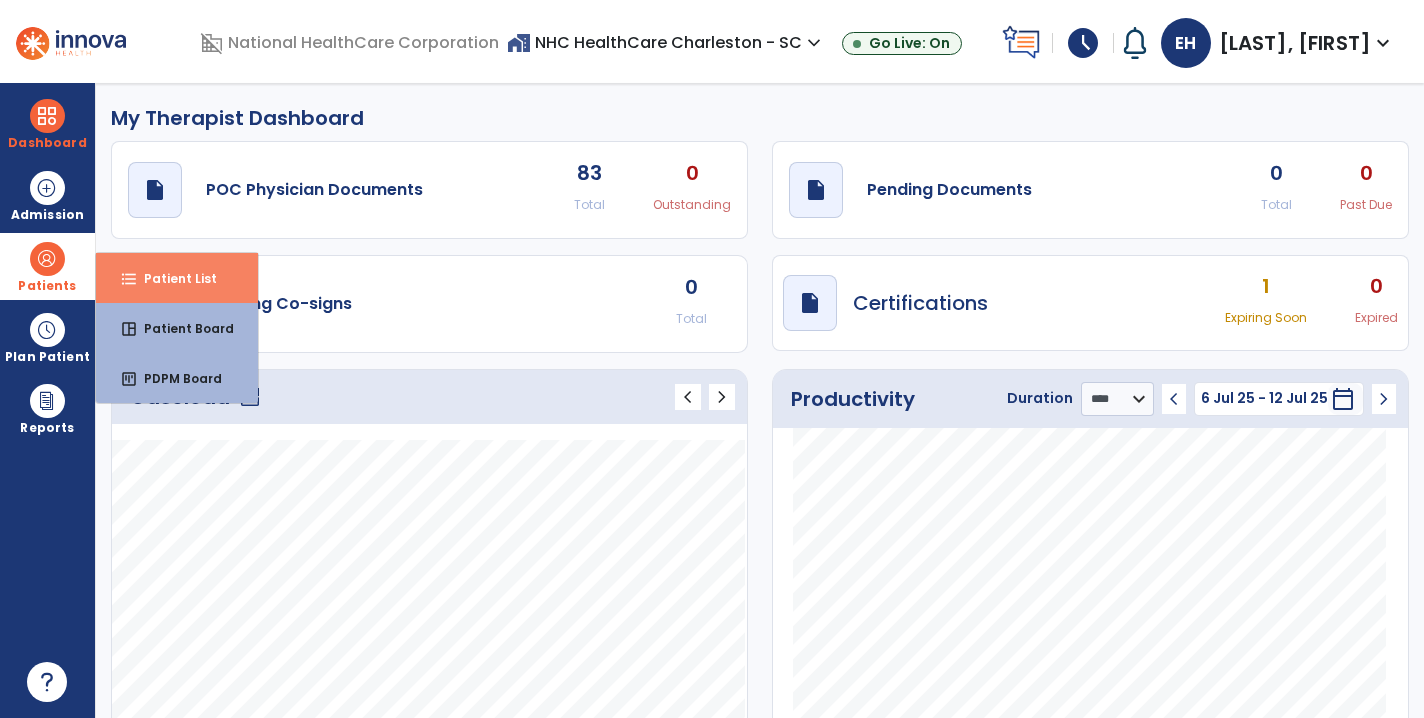 click on "format_list_bulleted  Patient List" at bounding box center (177, 278) 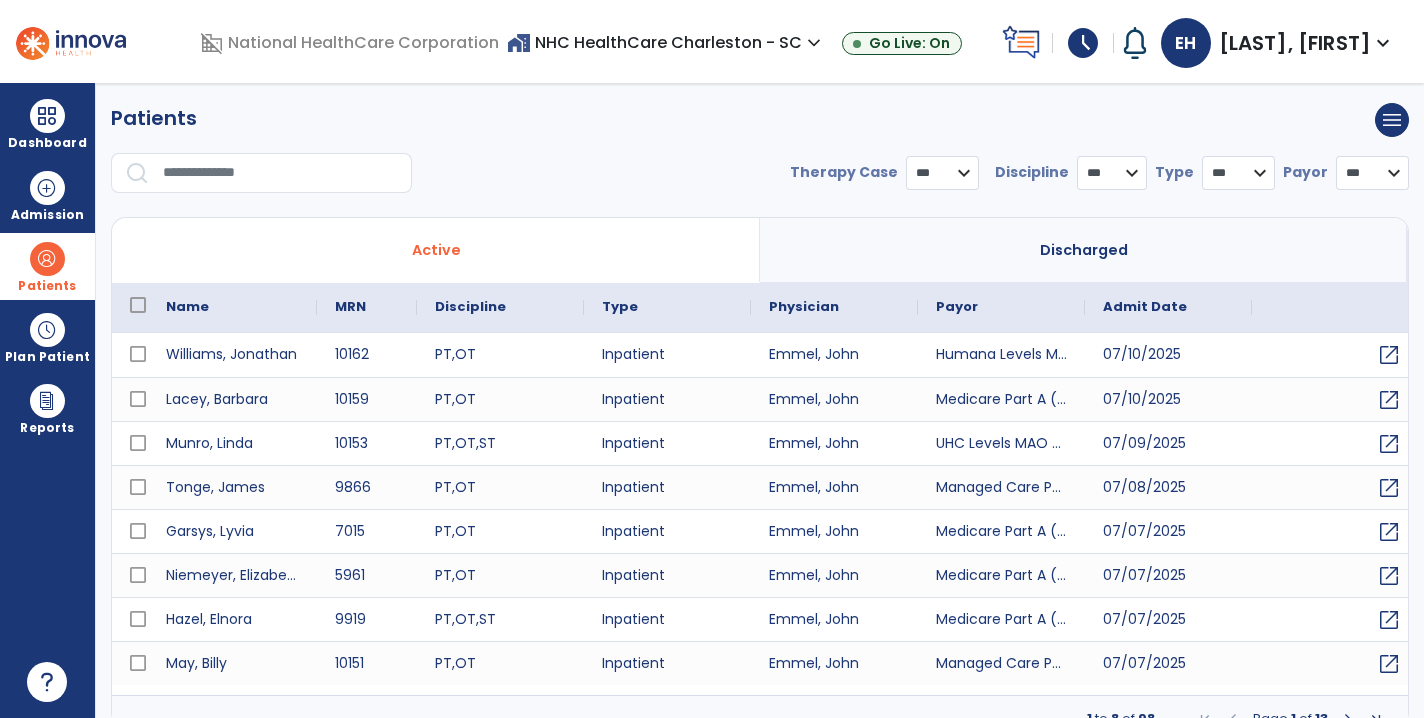 select on "***" 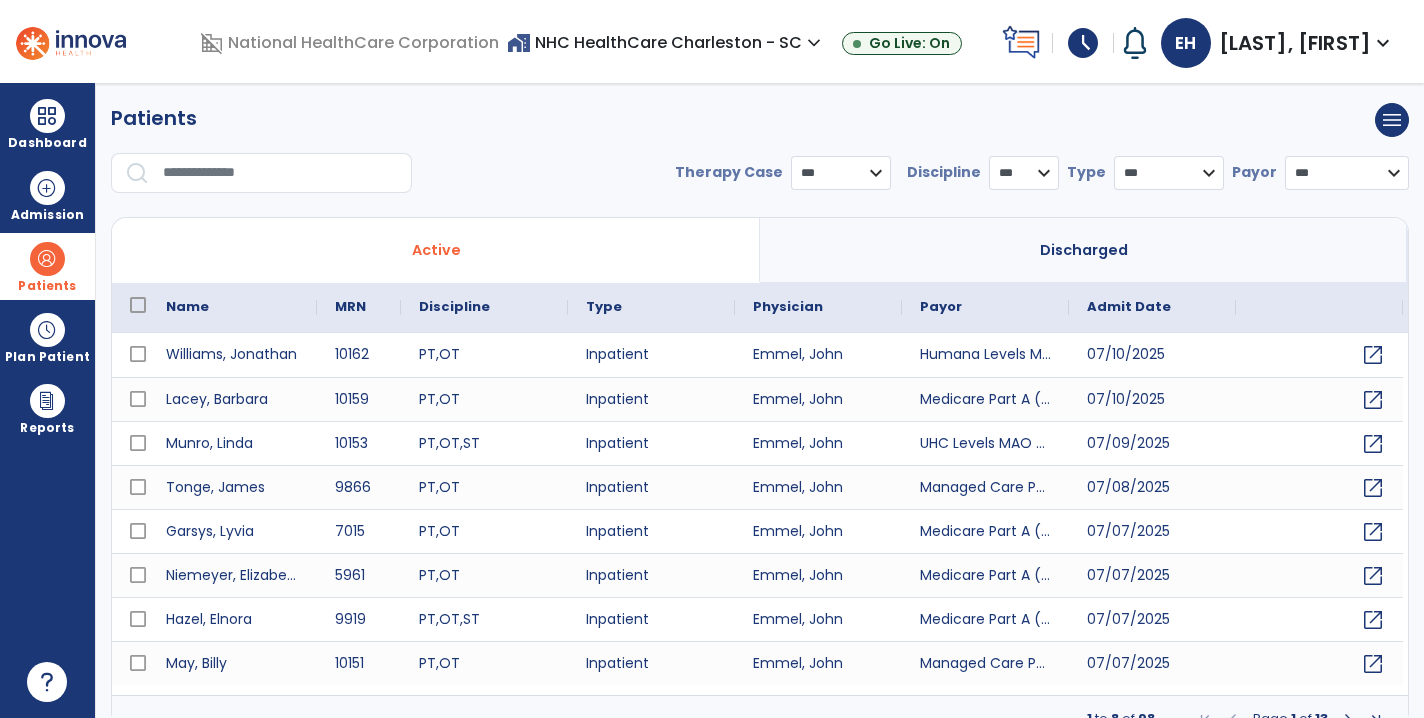 click at bounding box center (280, 173) 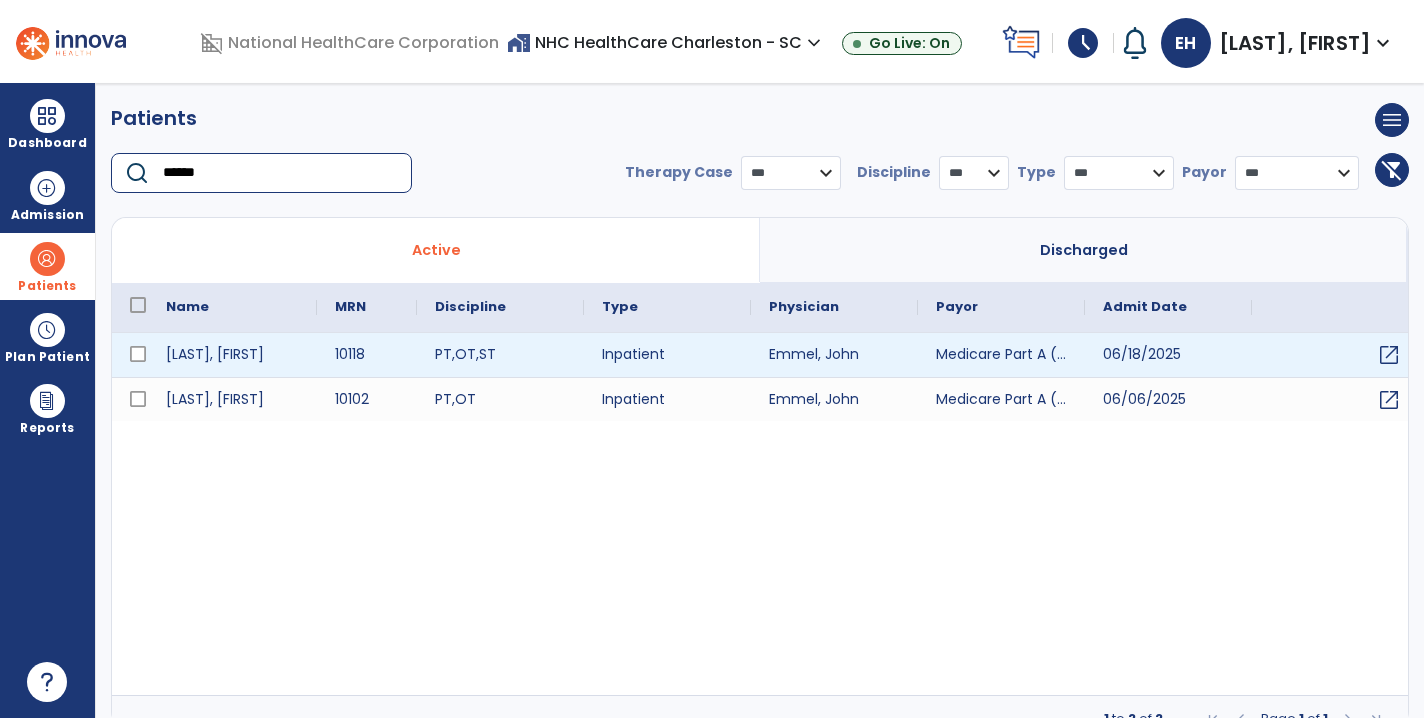 type on "******" 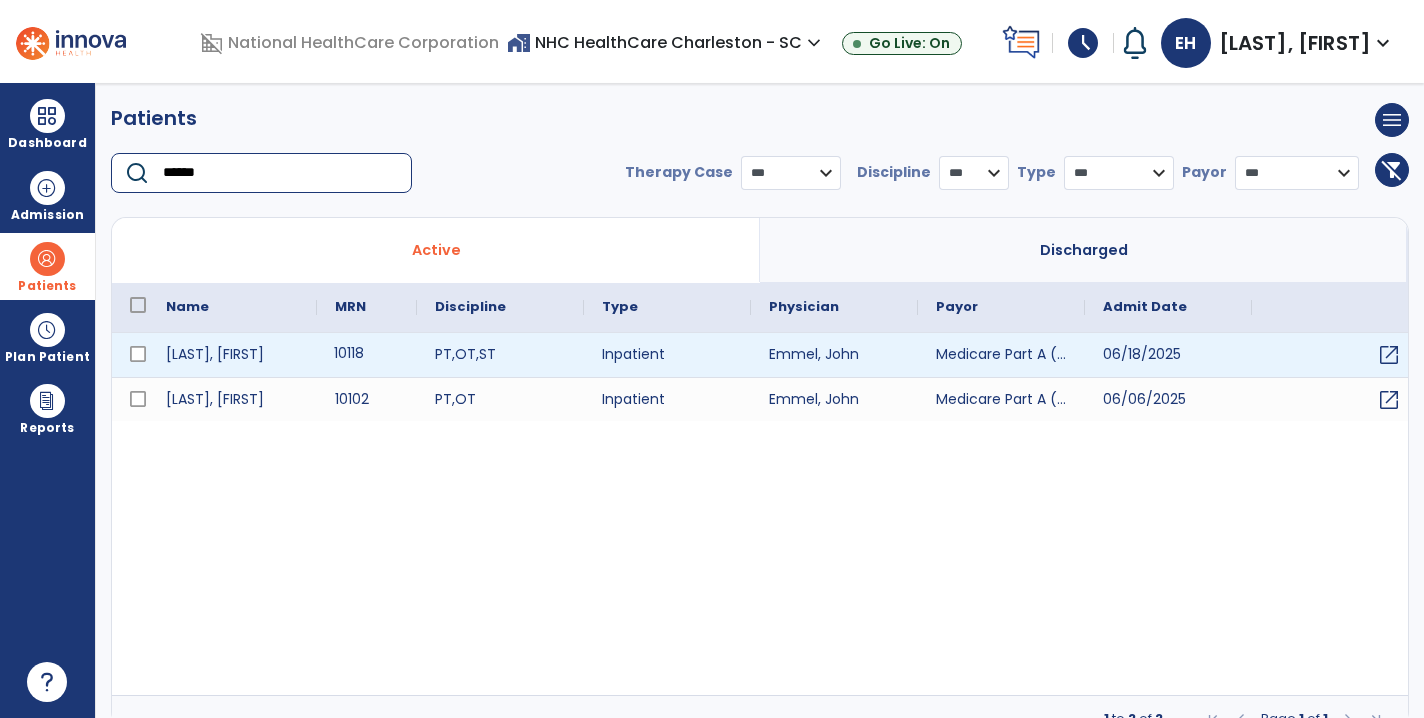 click on "10118" at bounding box center (367, 355) 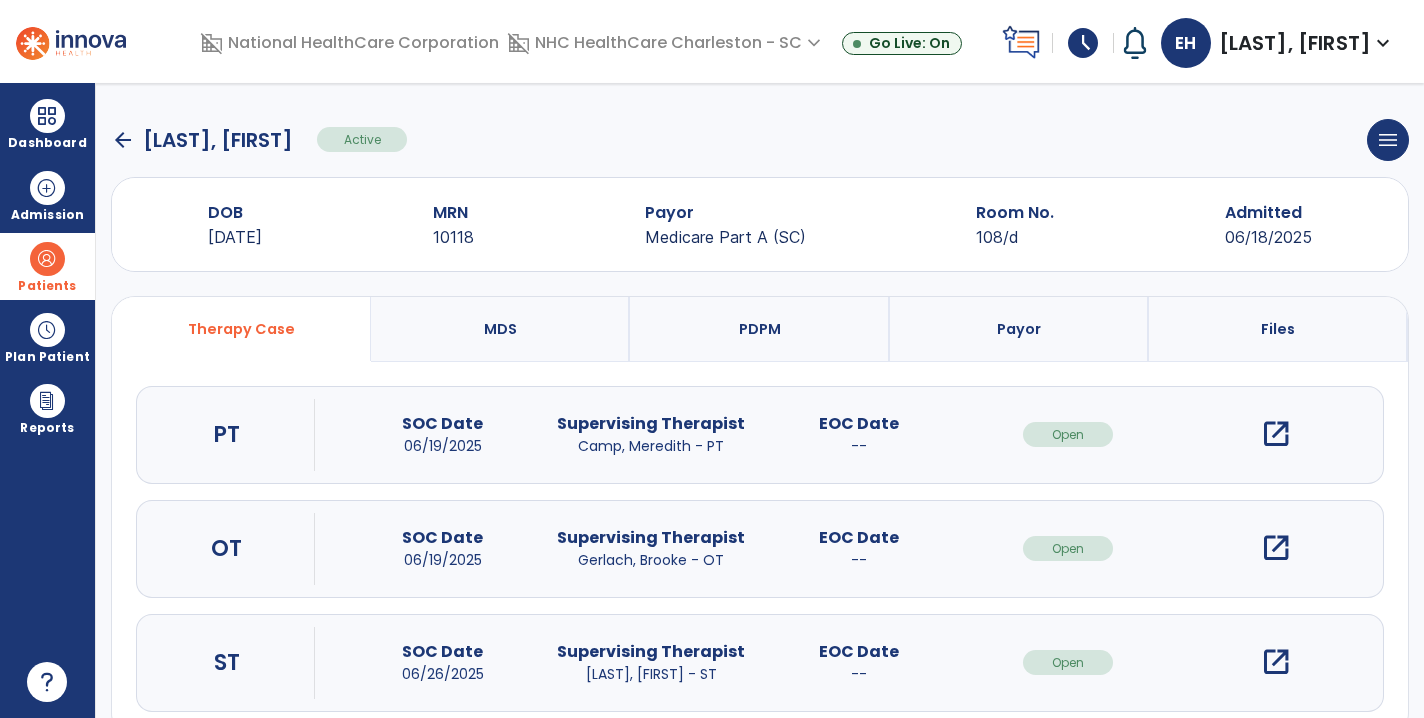 click on "open_in_new" at bounding box center [1276, 548] 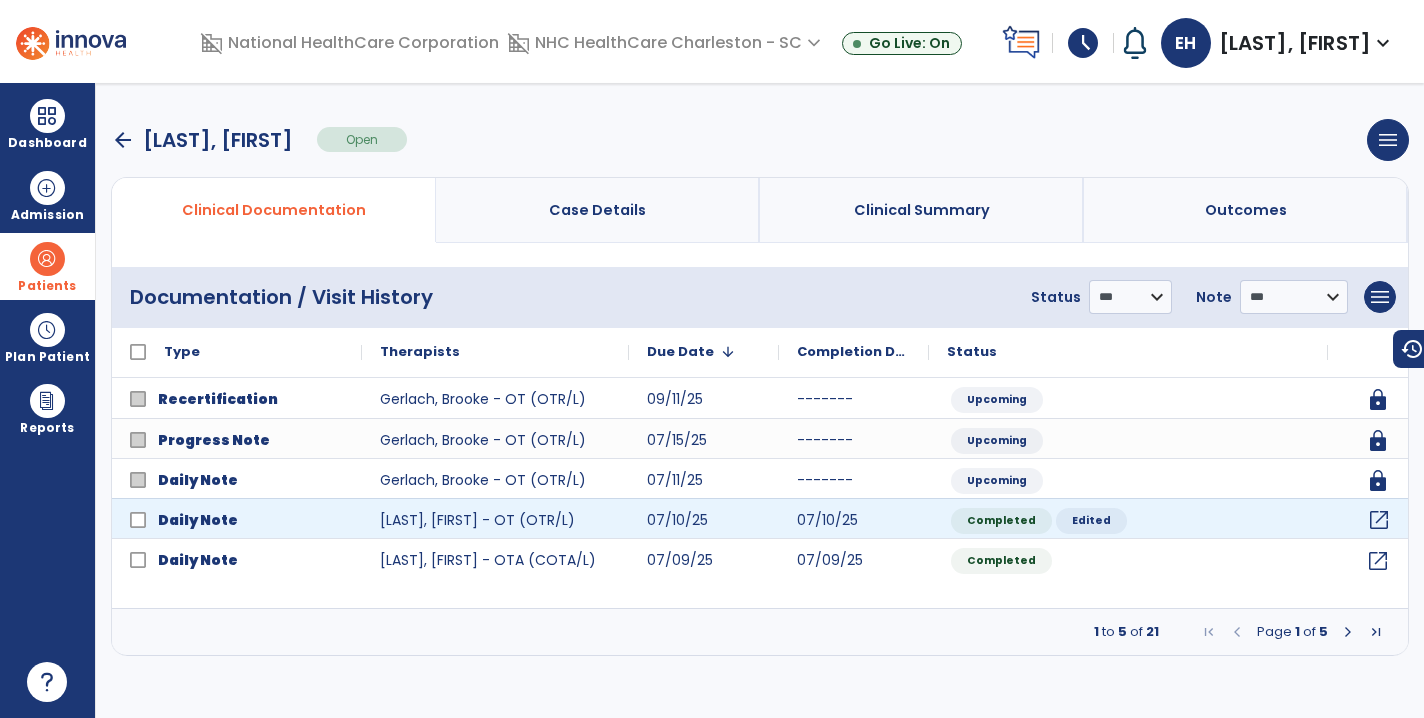 click on "open_in_new" 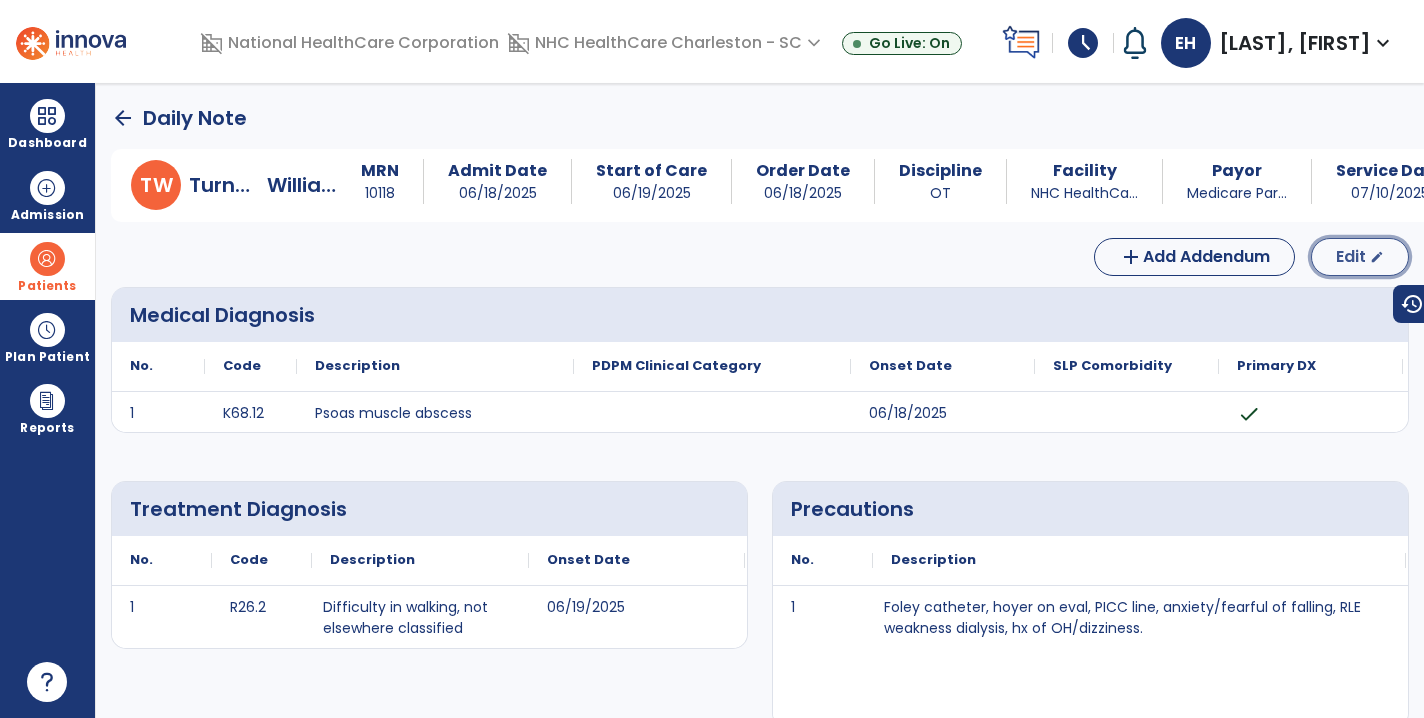 click on "Edit  edit" 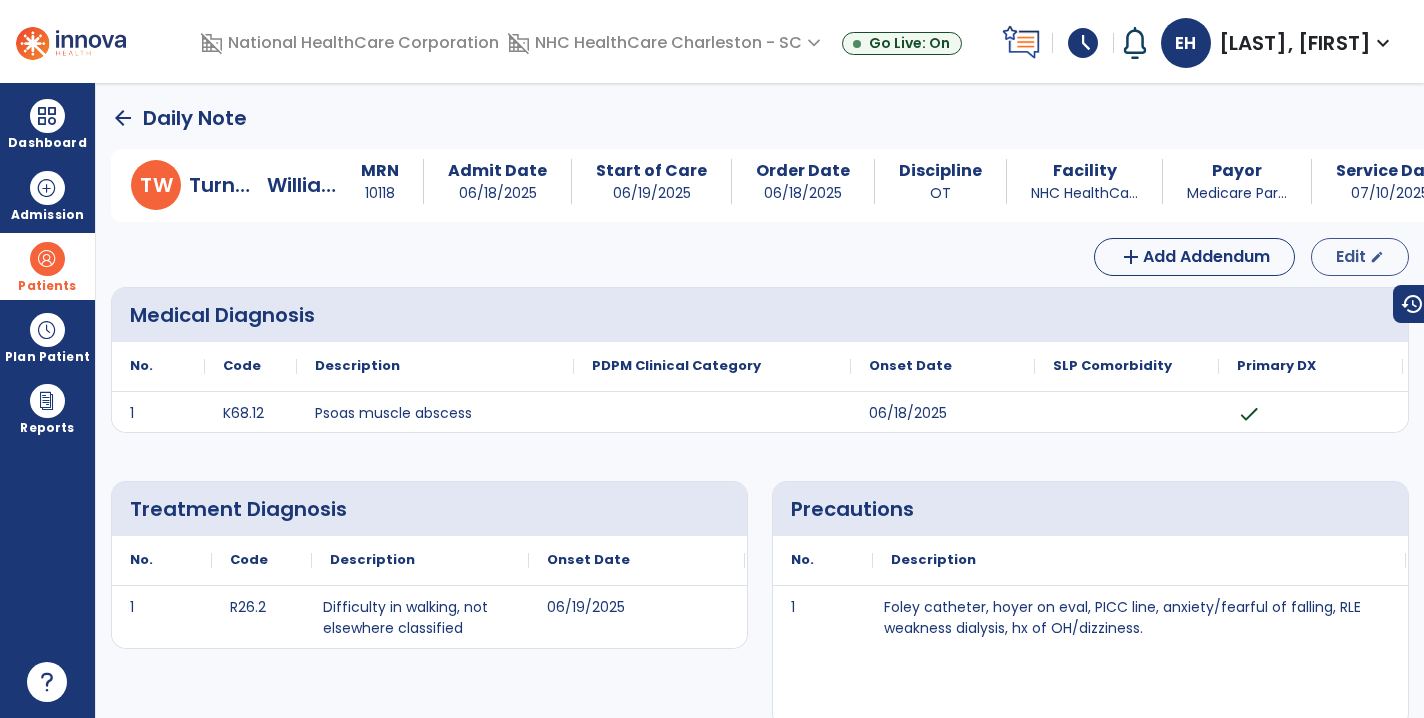 select on "*" 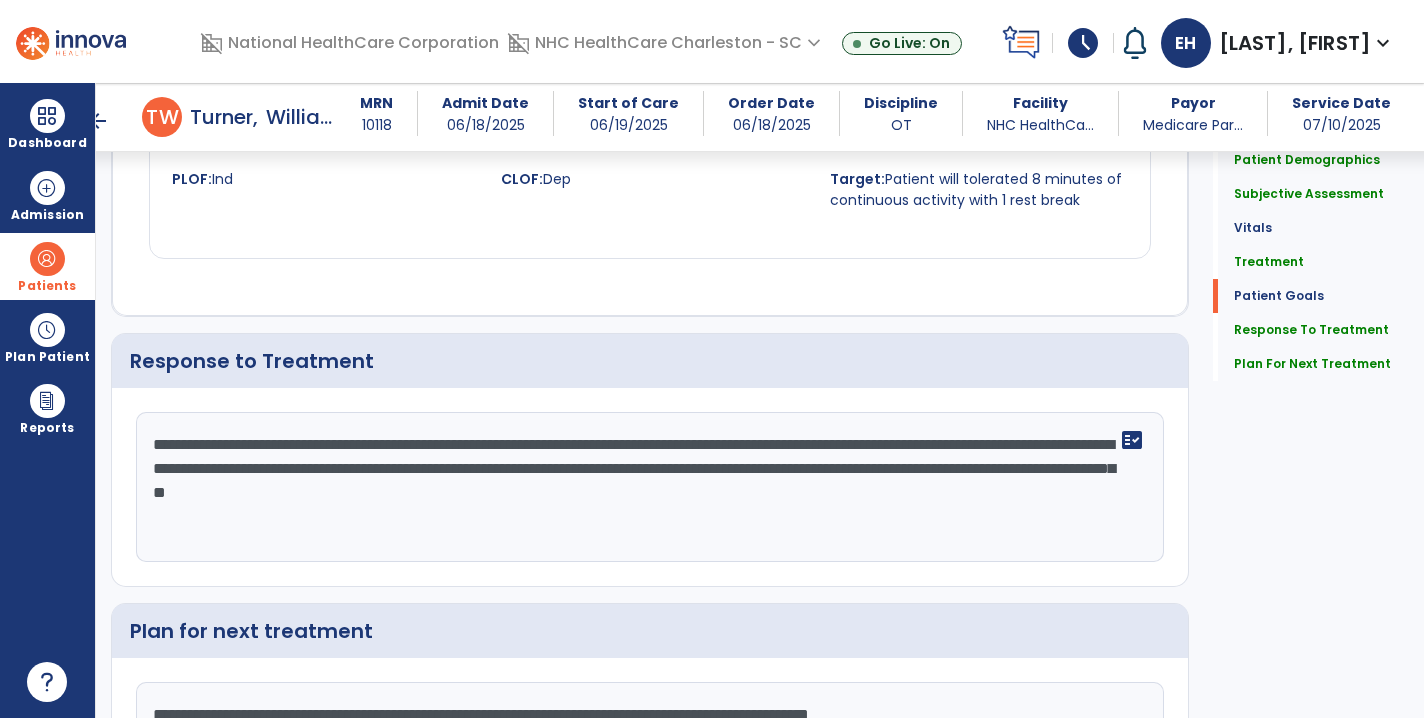 scroll, scrollTop: 2530, scrollLeft: 0, axis: vertical 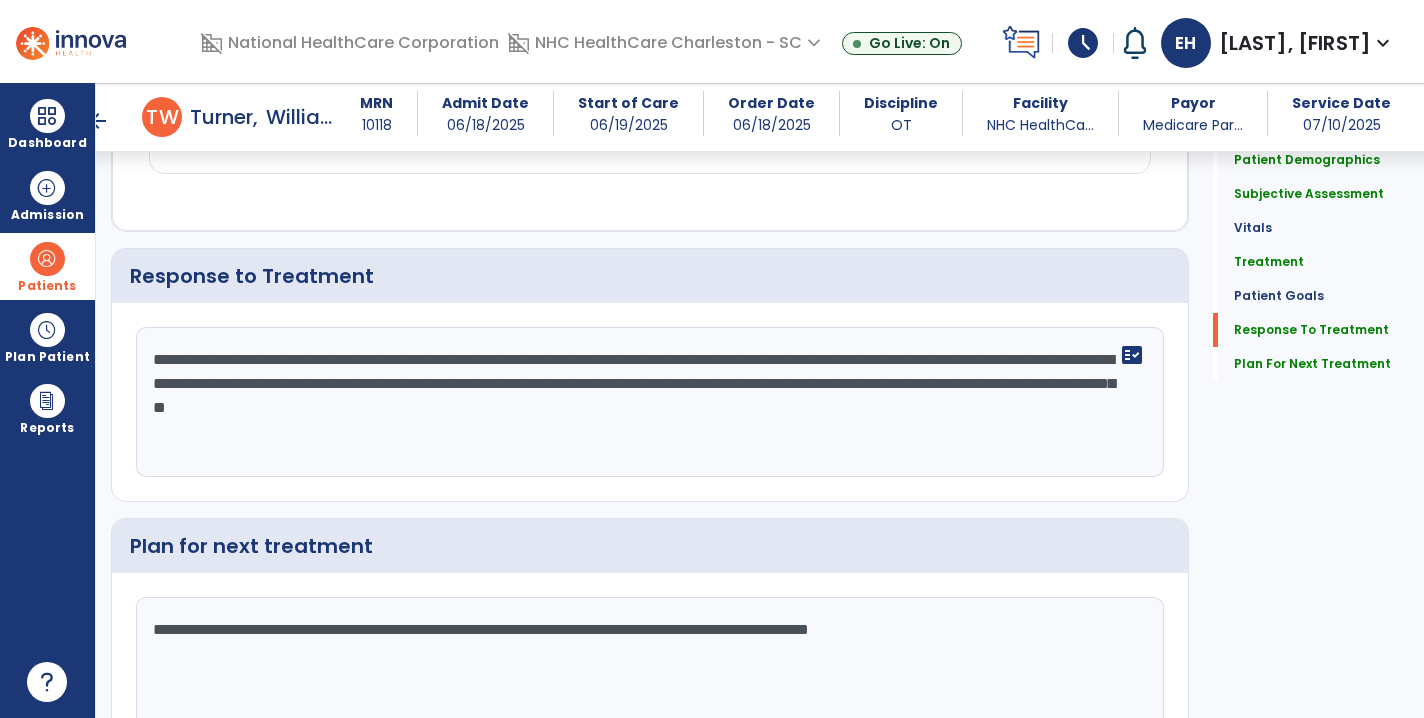 click on "**********" 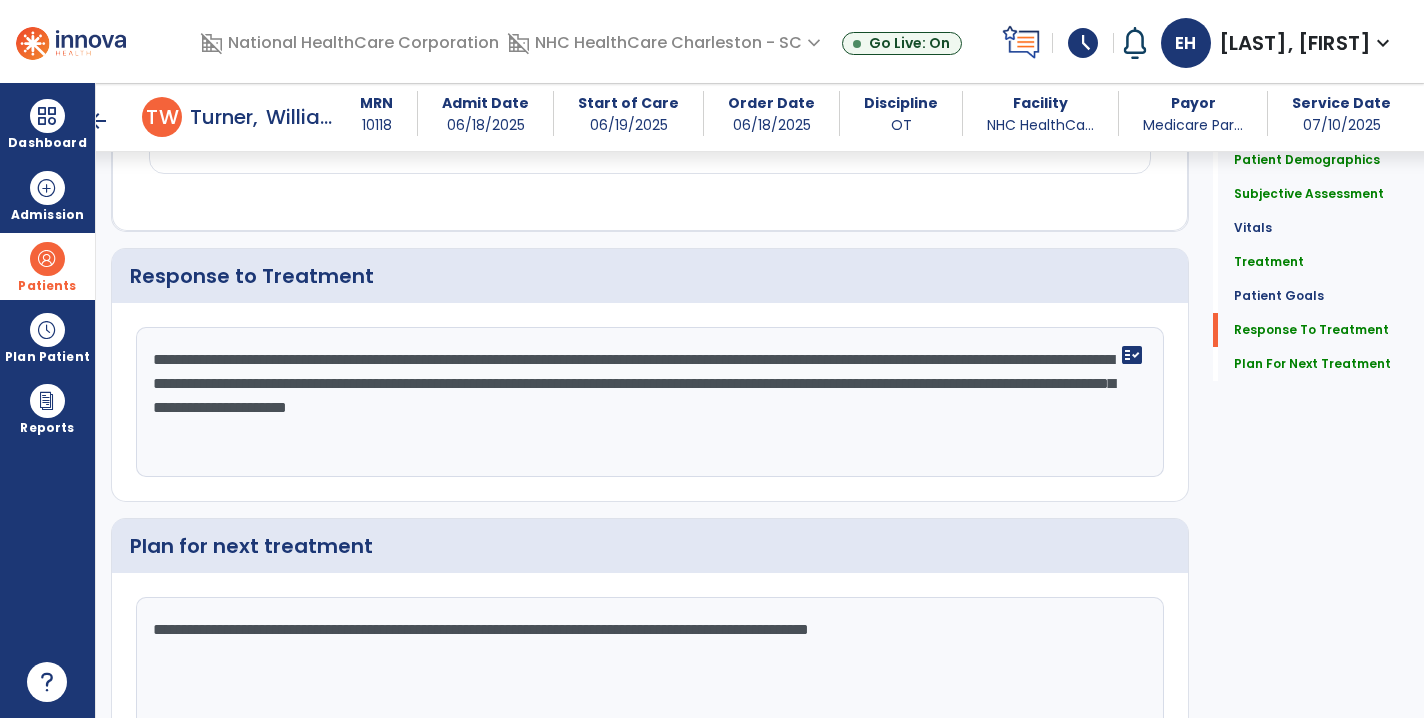 scroll, scrollTop: 2530, scrollLeft: 0, axis: vertical 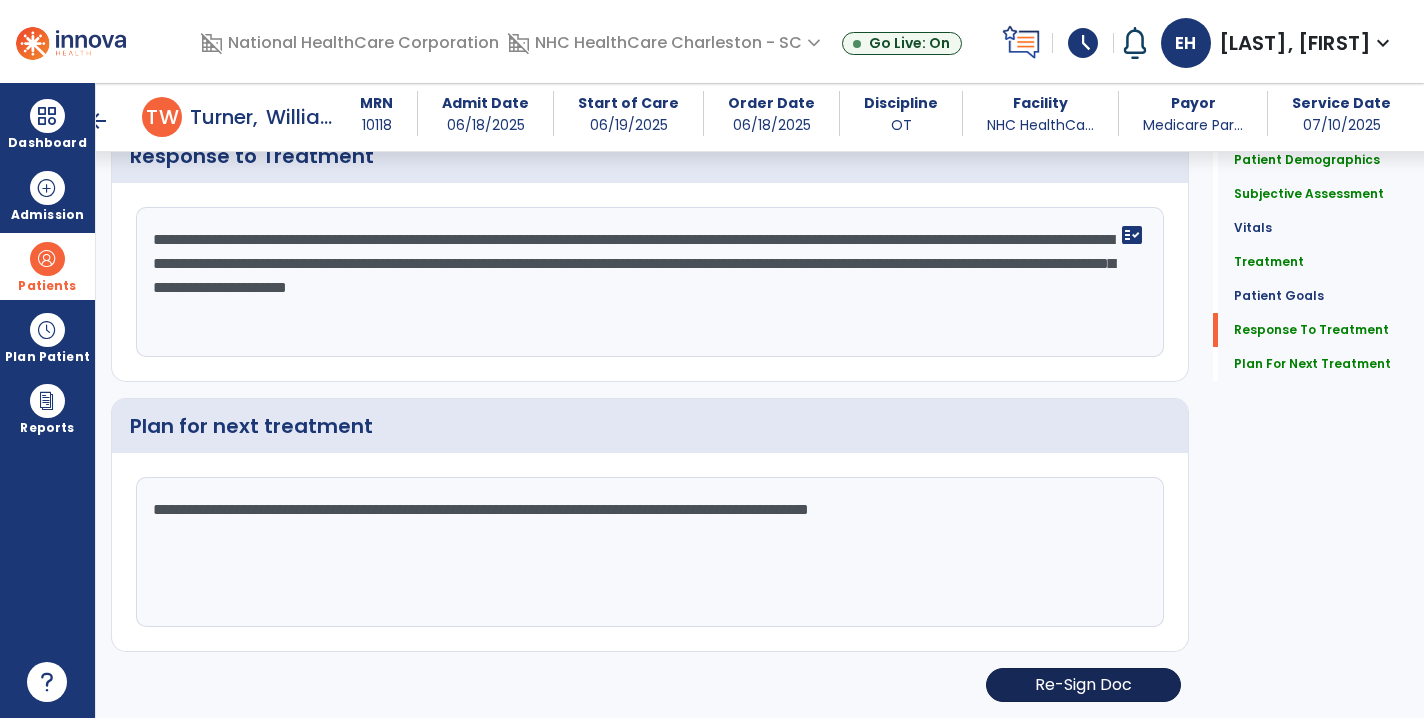 type on "**********" 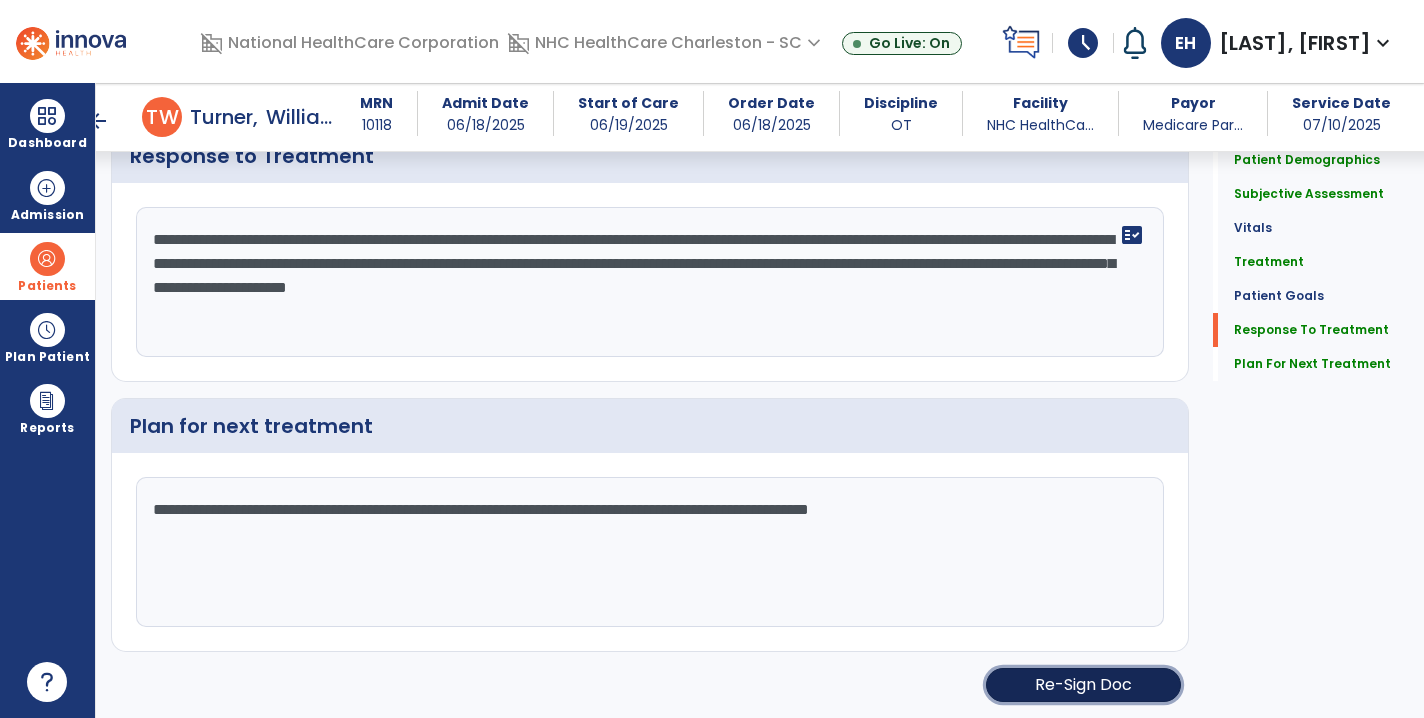 click on "Re-Sign Doc" 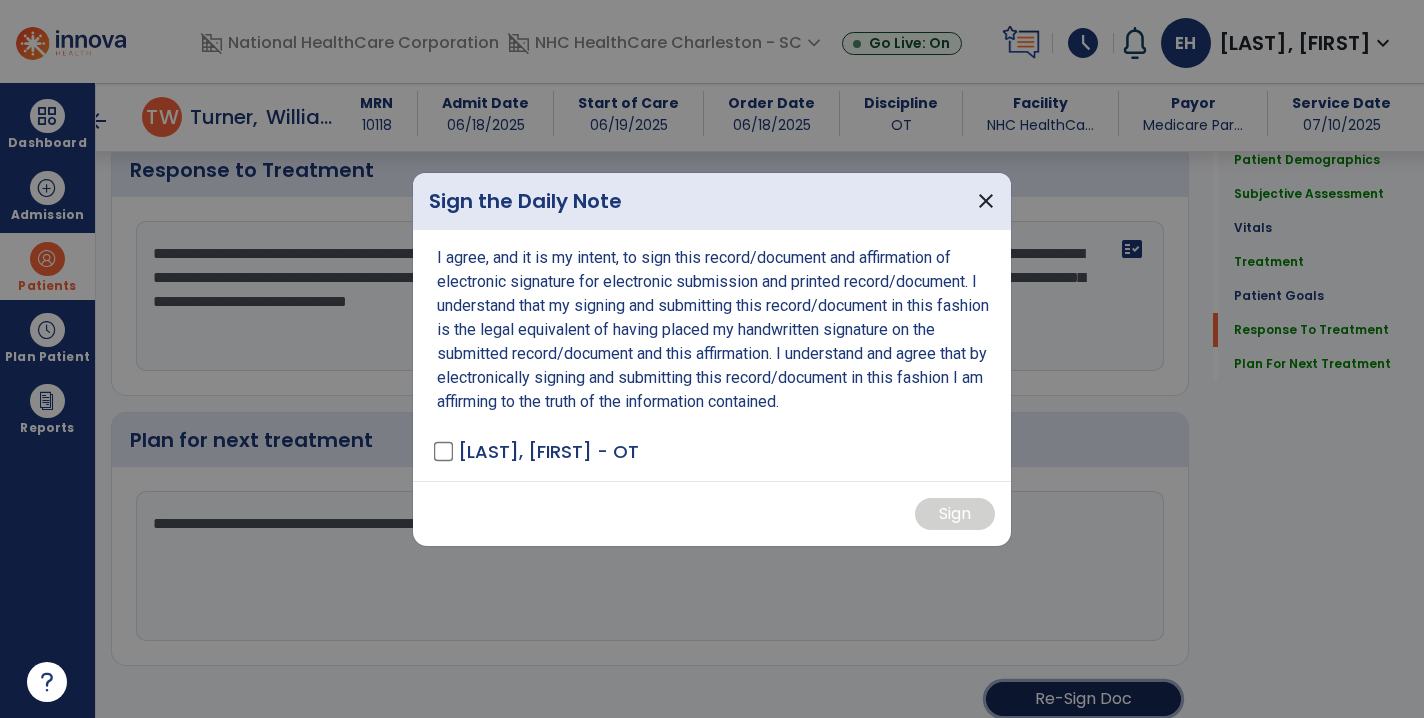 scroll, scrollTop: 2651, scrollLeft: 0, axis: vertical 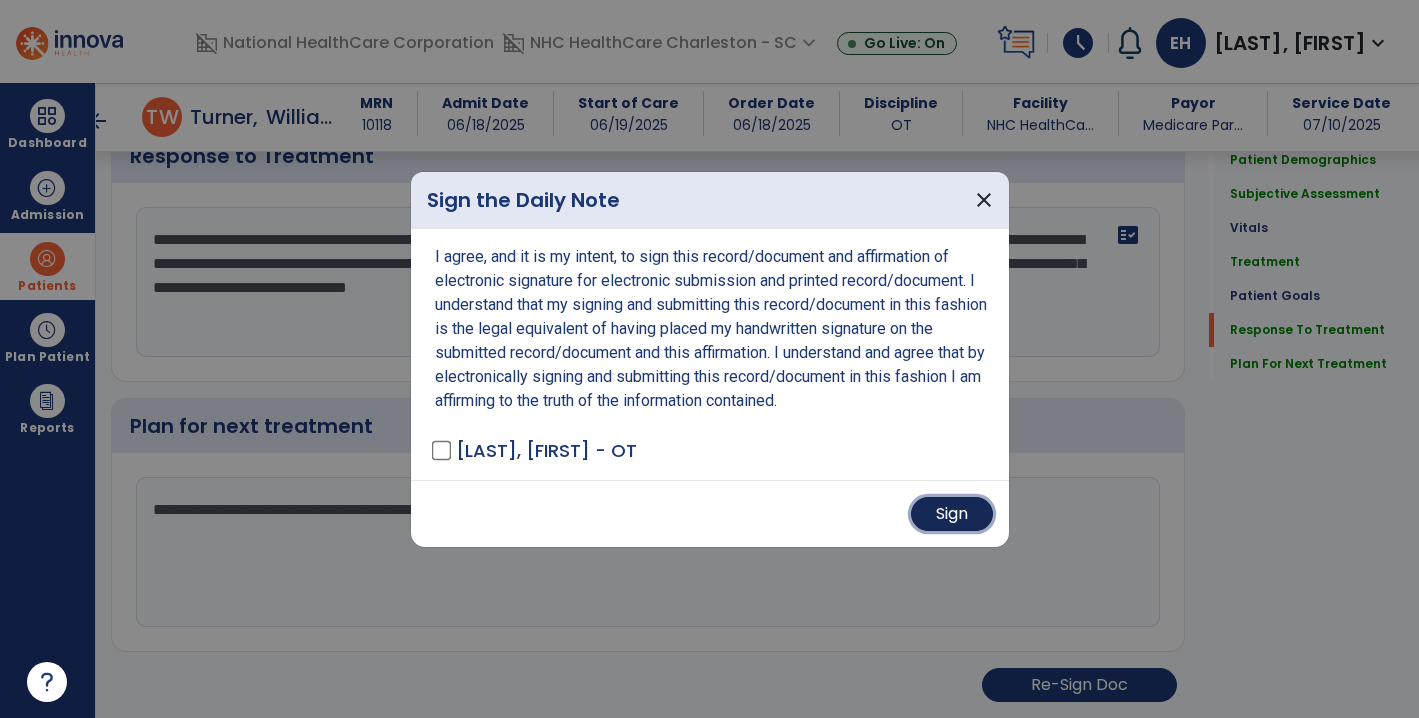 click on "Sign" at bounding box center (952, 514) 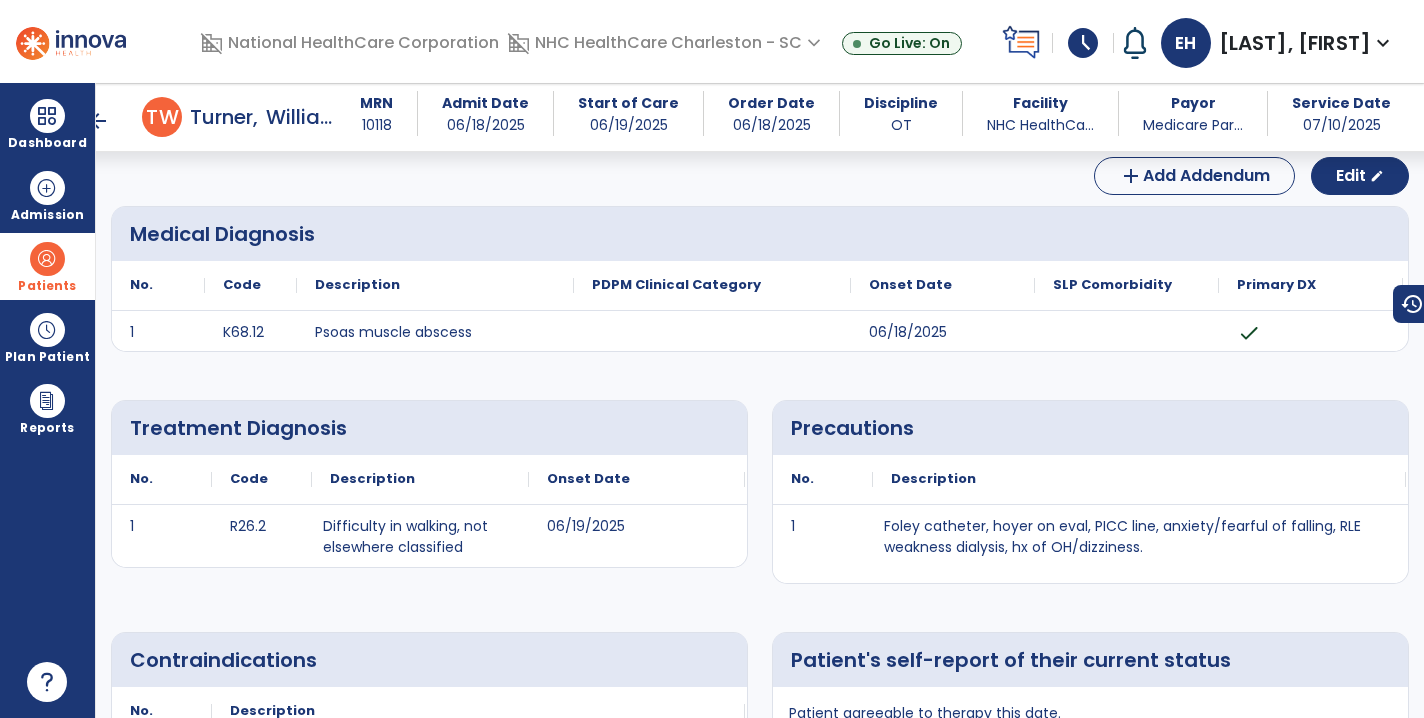 scroll, scrollTop: 0, scrollLeft: 0, axis: both 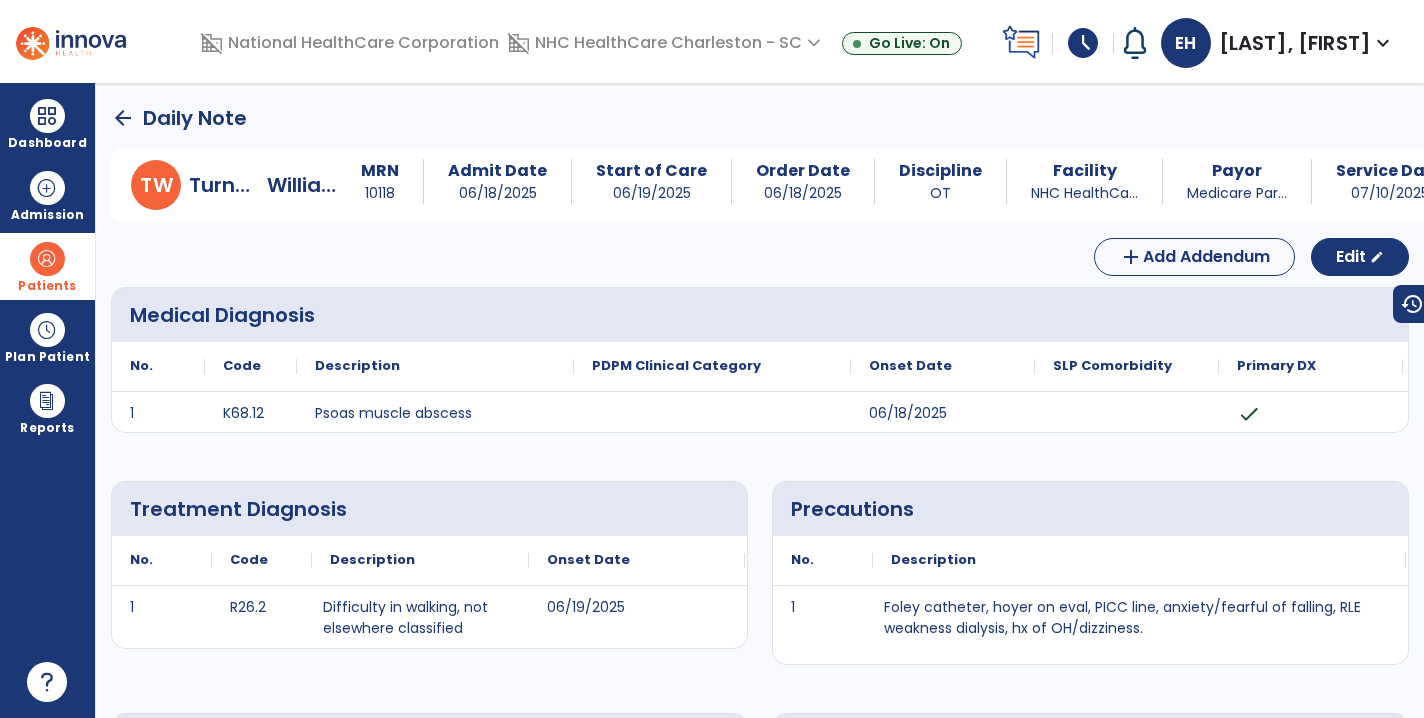 click on "arrow_back" 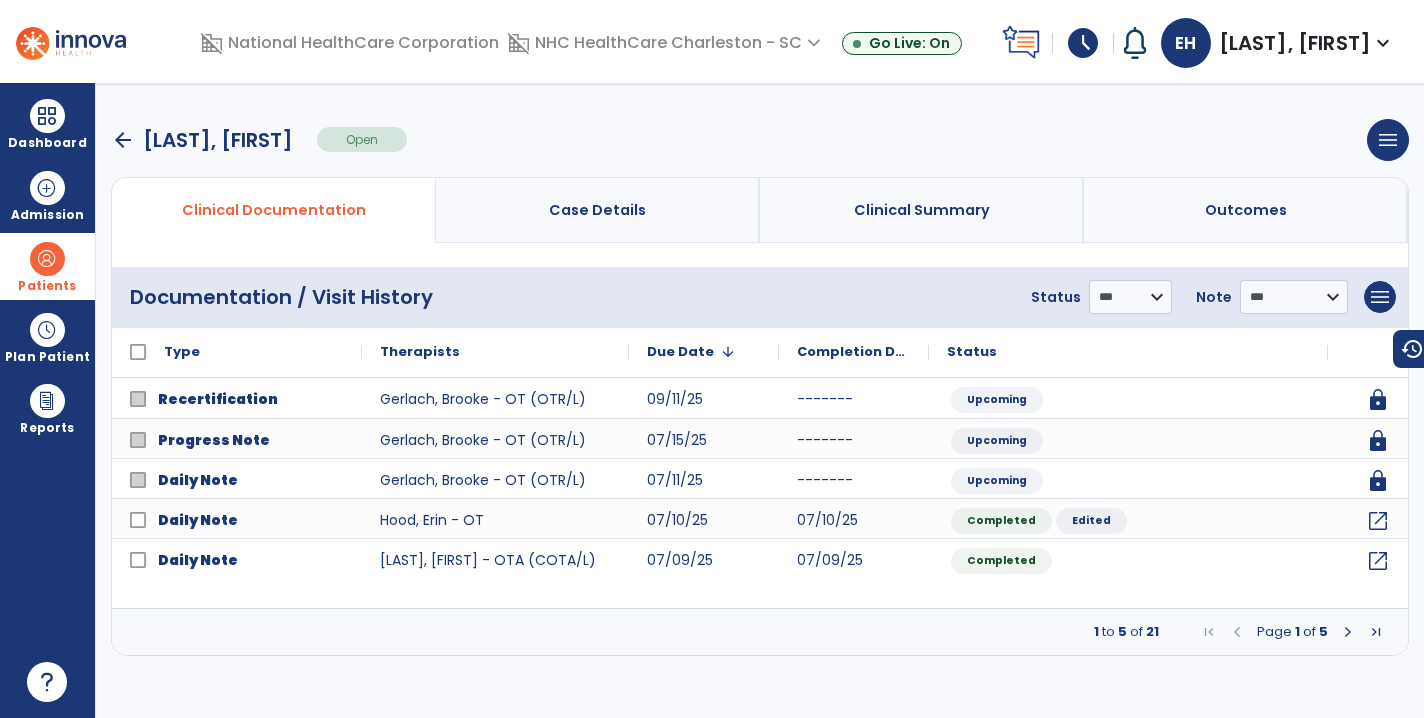 click on "**********" at bounding box center (760, 400) 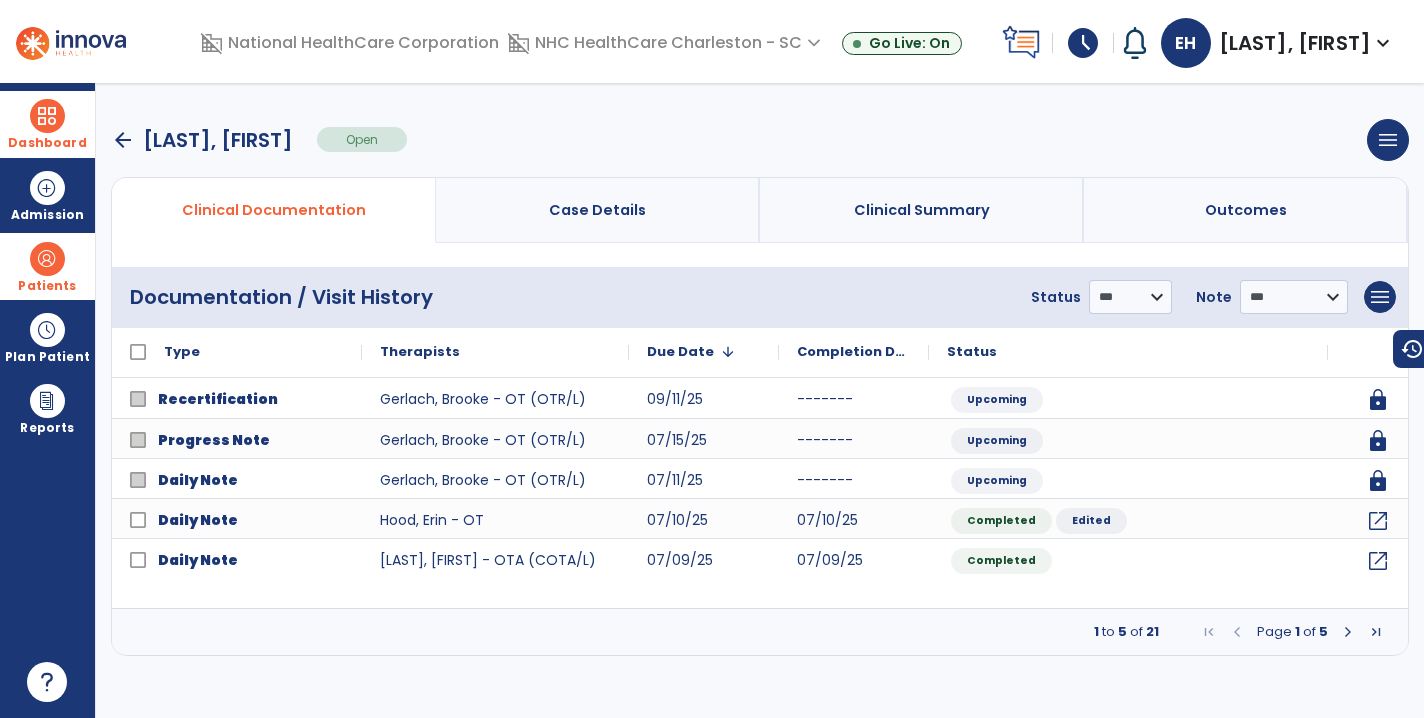 click on "Dashboard" at bounding box center (47, 143) 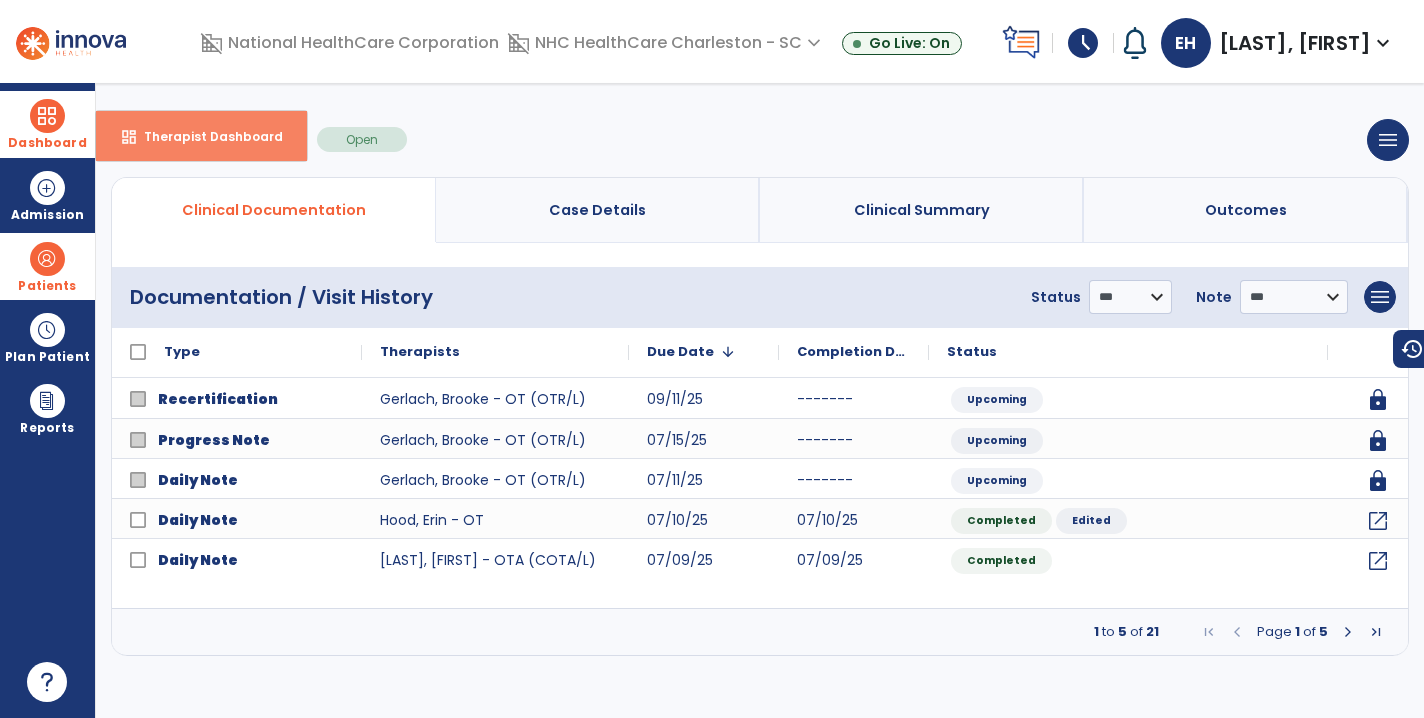 click on "Therapist Dashboard" at bounding box center [205, 136] 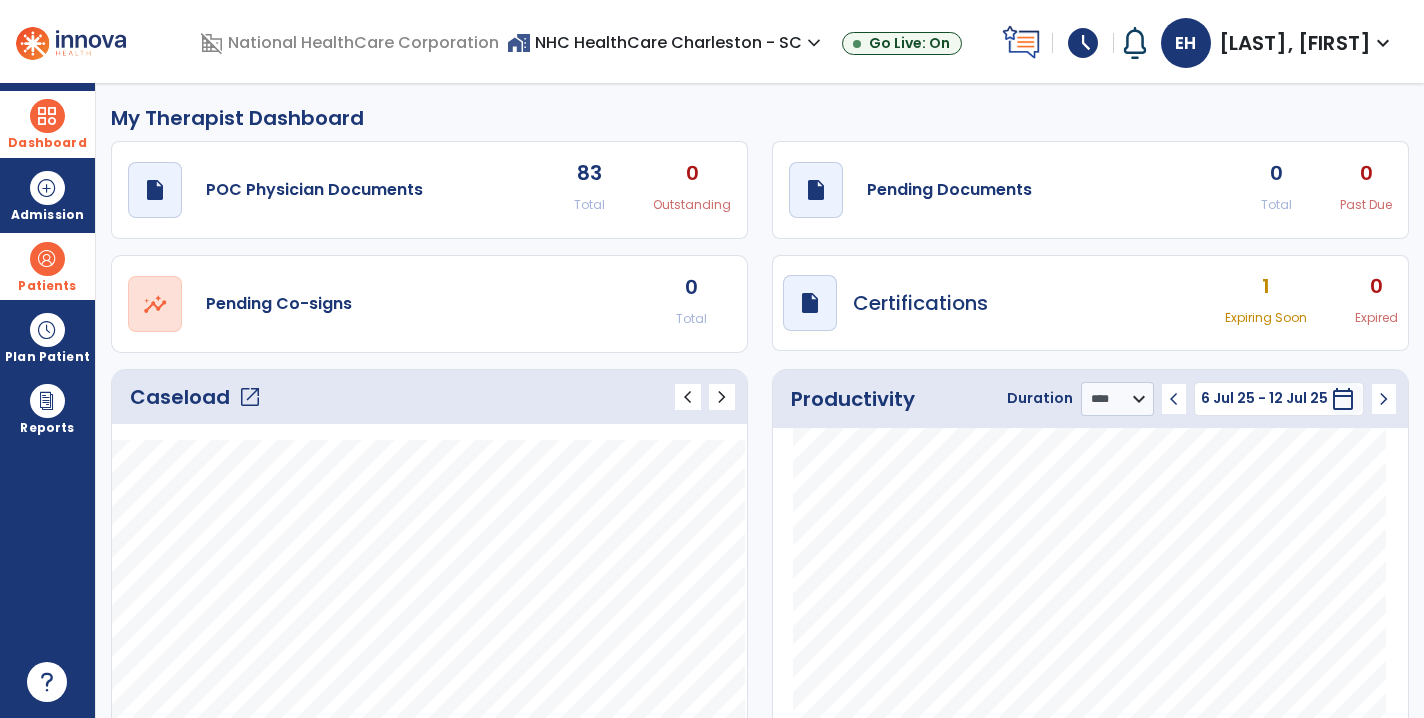 click on "open_in_new" 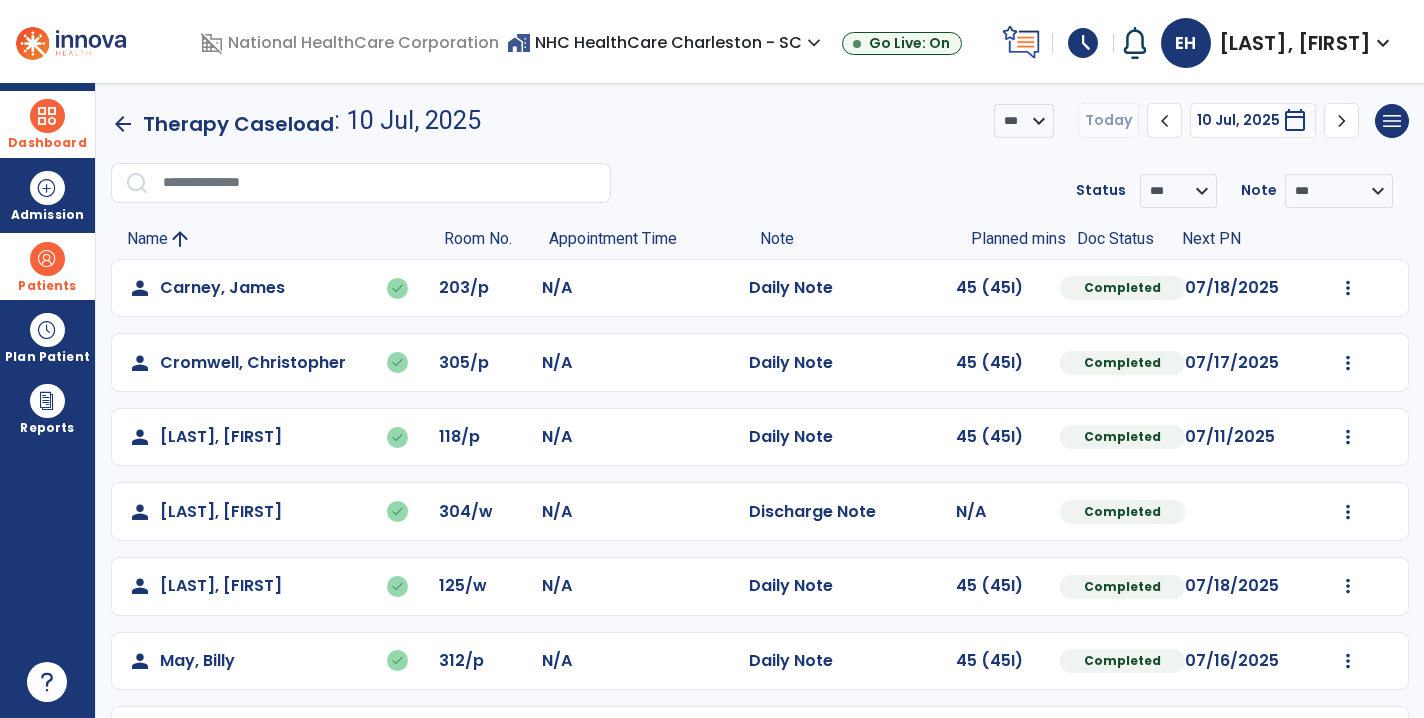 click on "chevron_right" 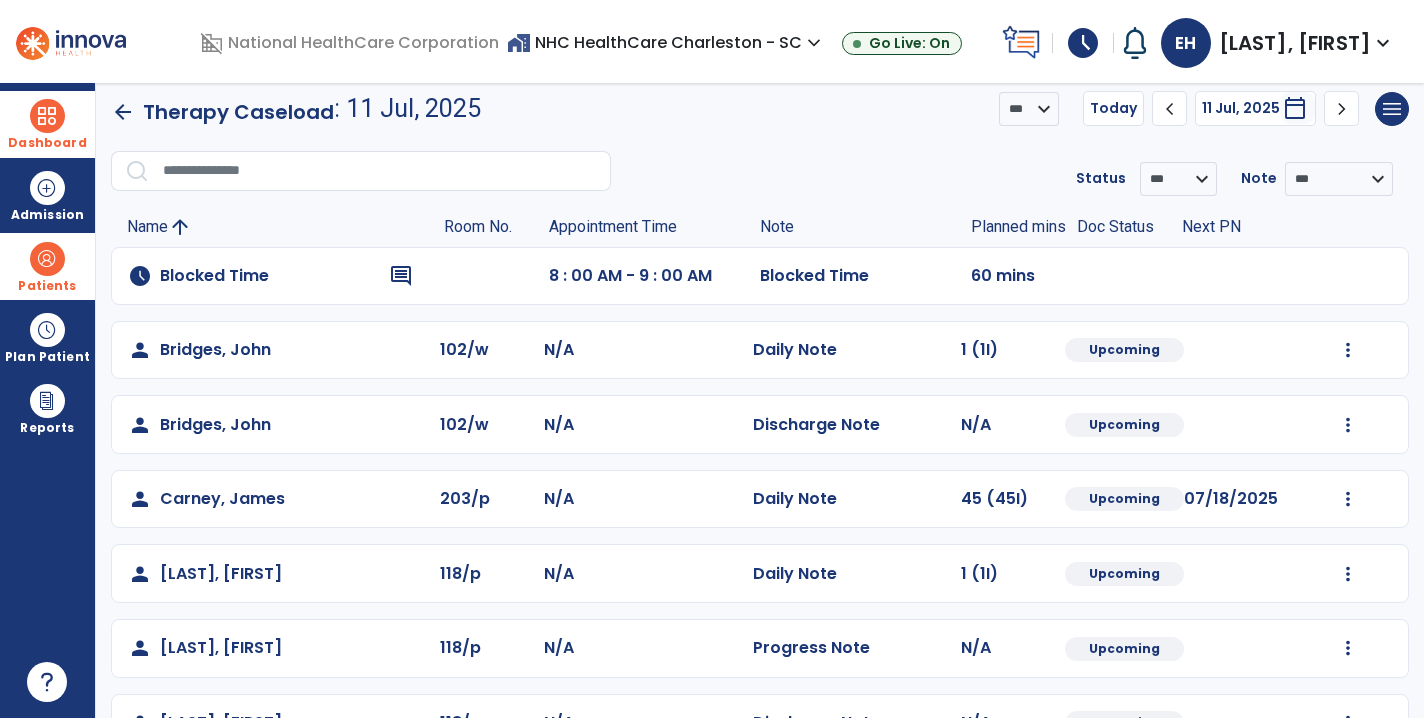 scroll, scrollTop: 8, scrollLeft: 0, axis: vertical 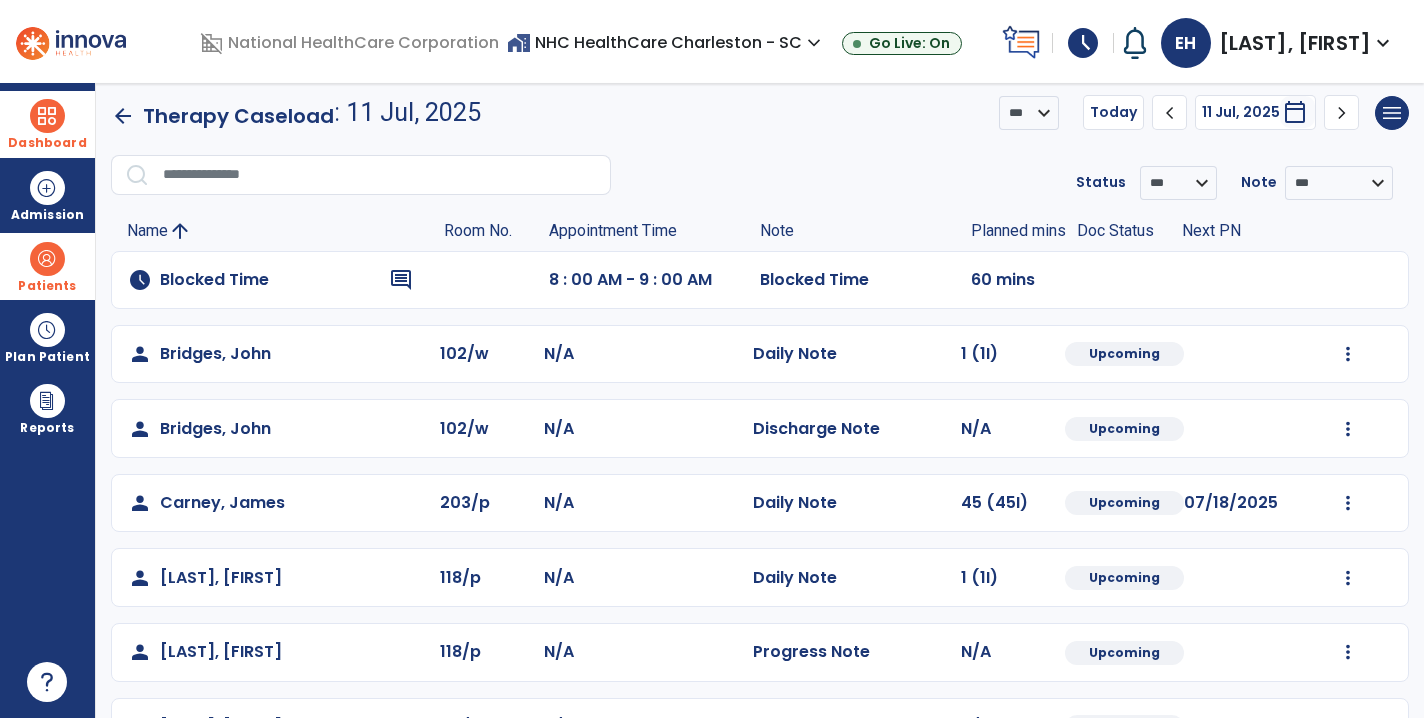 click at bounding box center (47, 259) 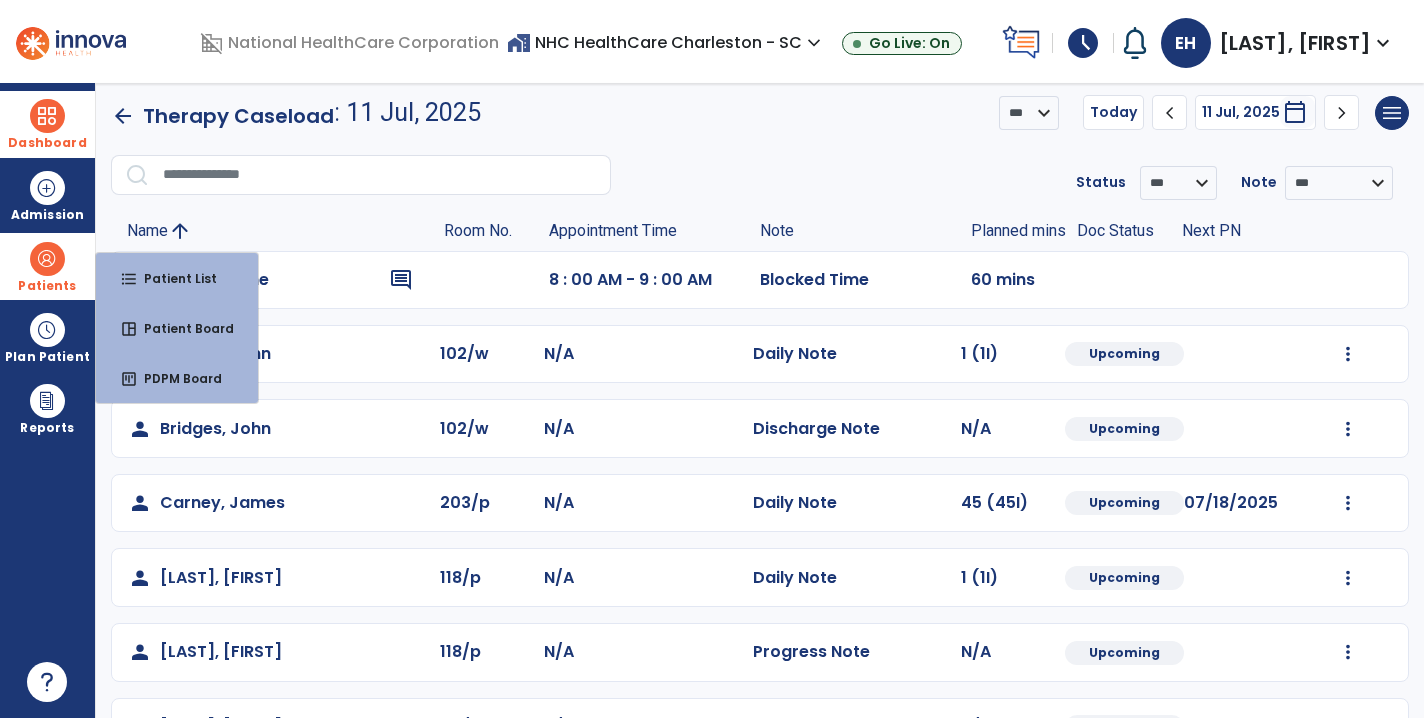 click at bounding box center [47, 259] 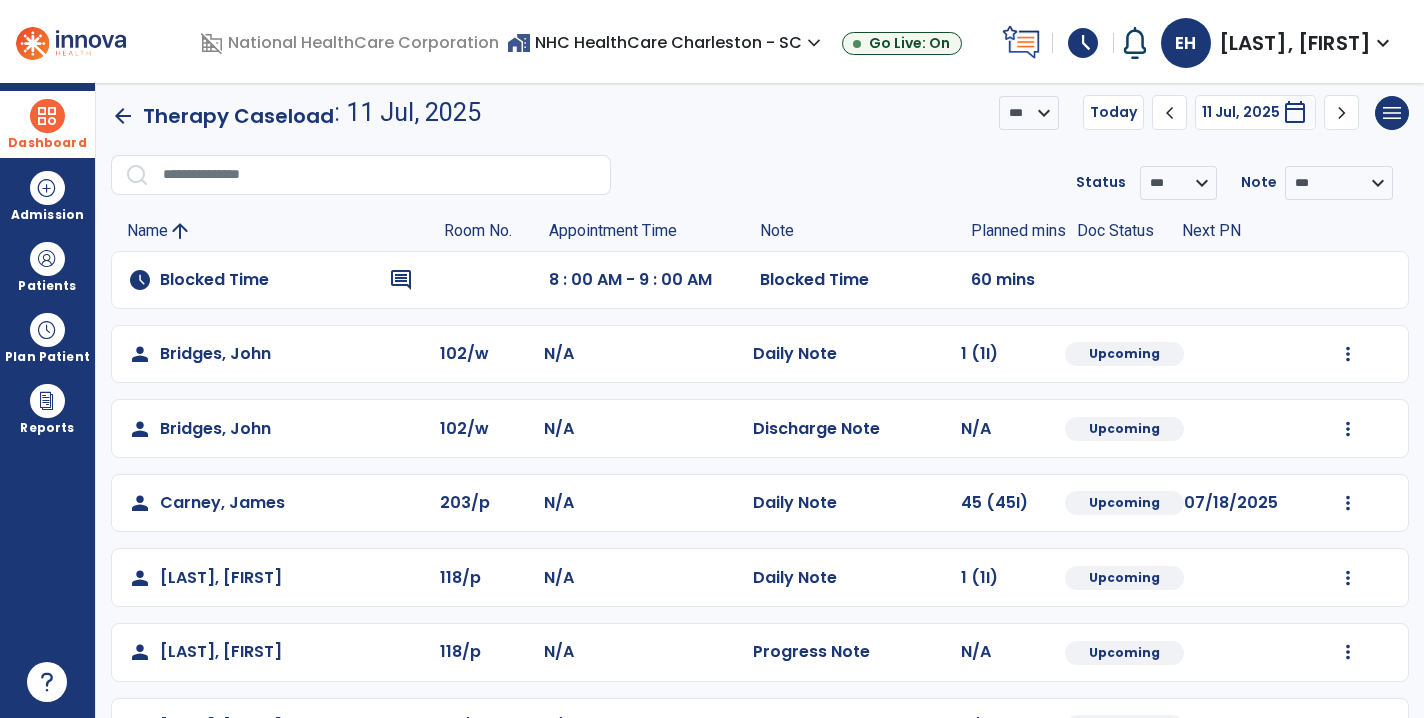 click on "Dashboard" at bounding box center [47, 124] 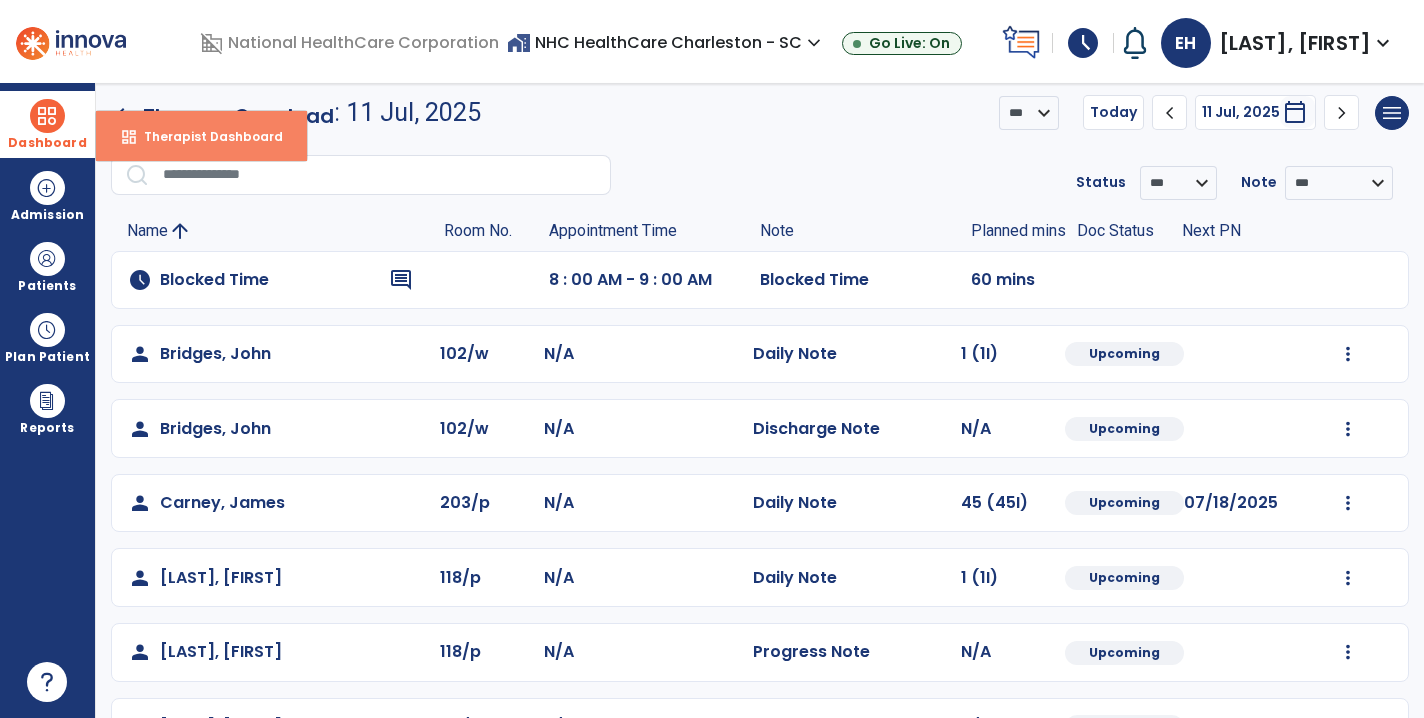 click on "dashboard  Therapist Dashboard" at bounding box center [201, 136] 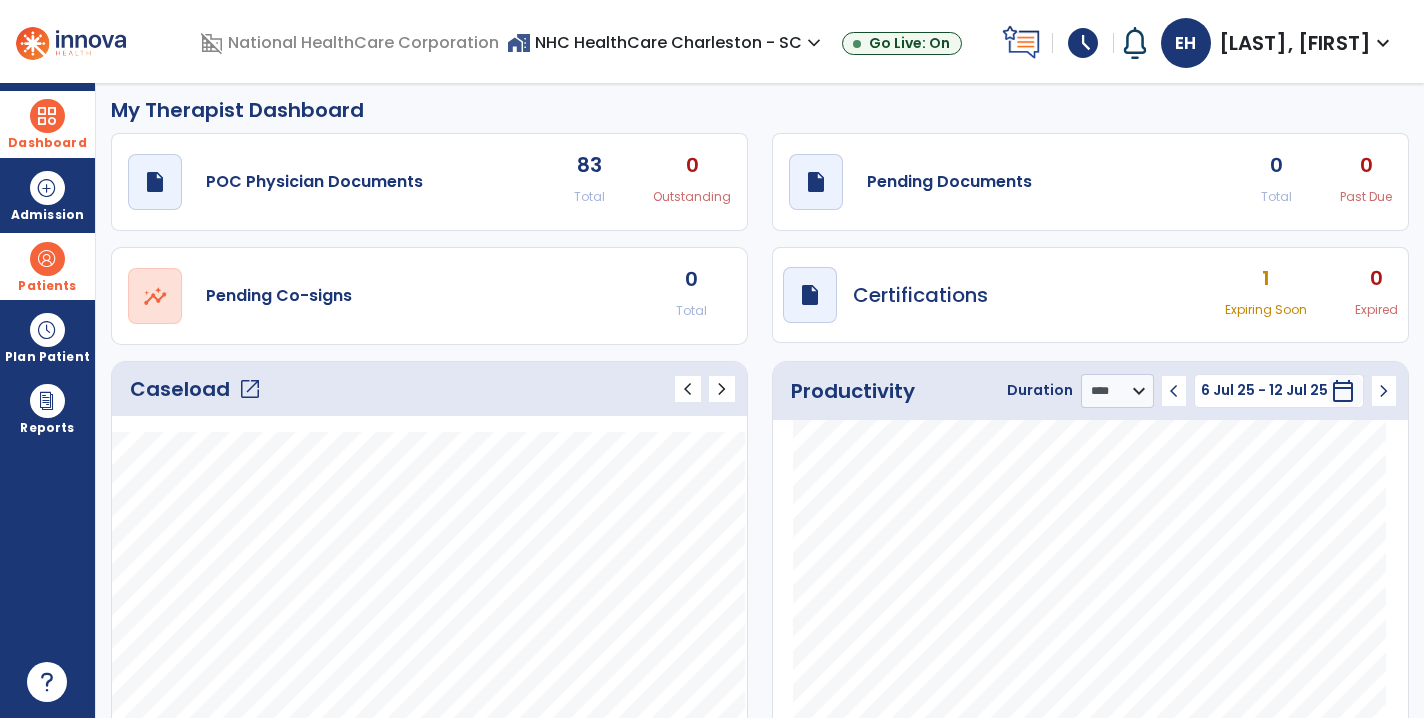 click on "Patients" at bounding box center (47, 266) 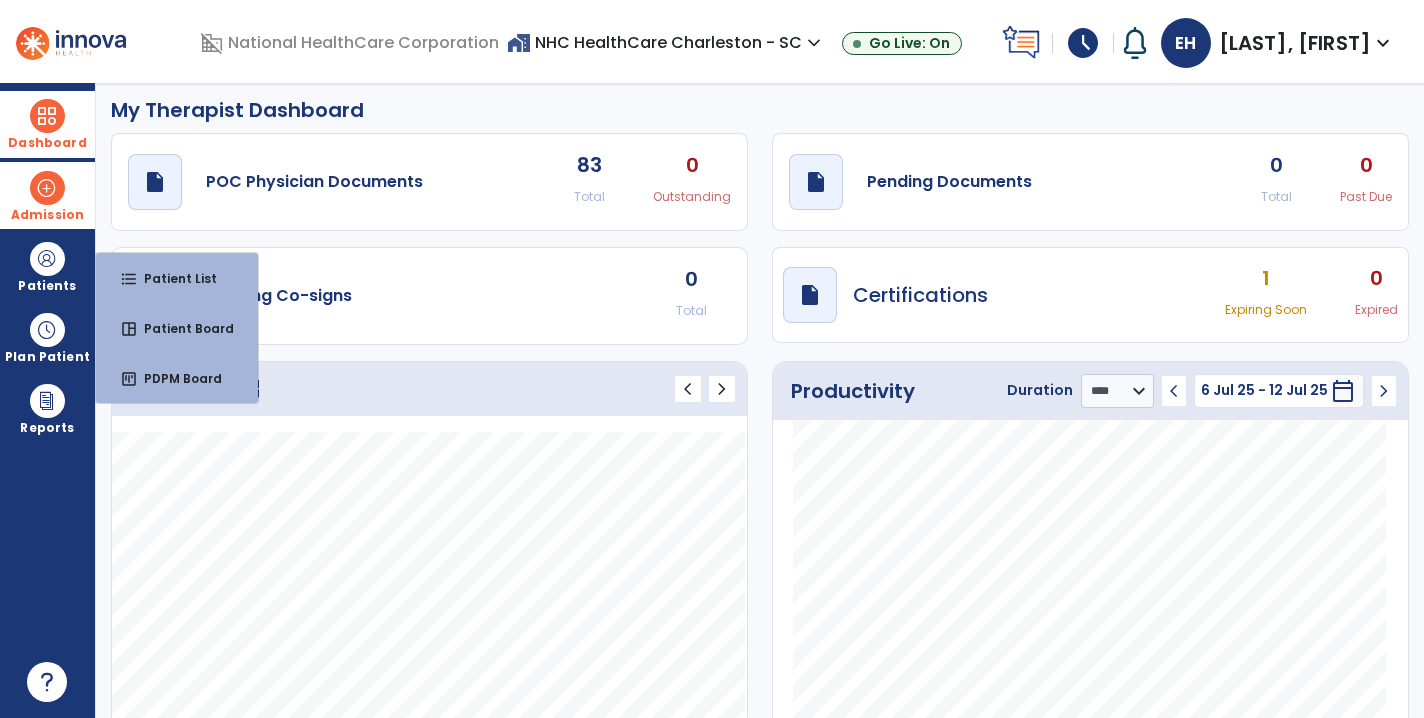 click on "Admission" at bounding box center [47, 215] 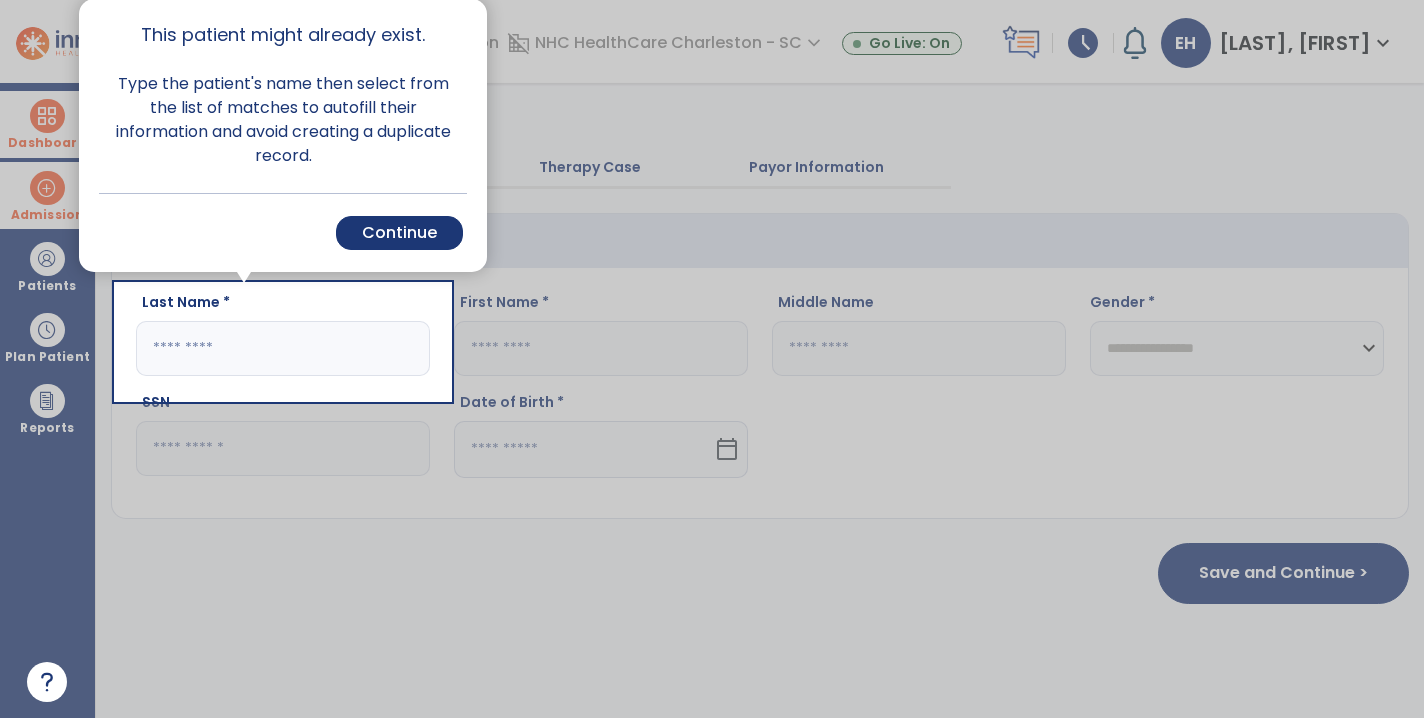 scroll, scrollTop: 0, scrollLeft: 0, axis: both 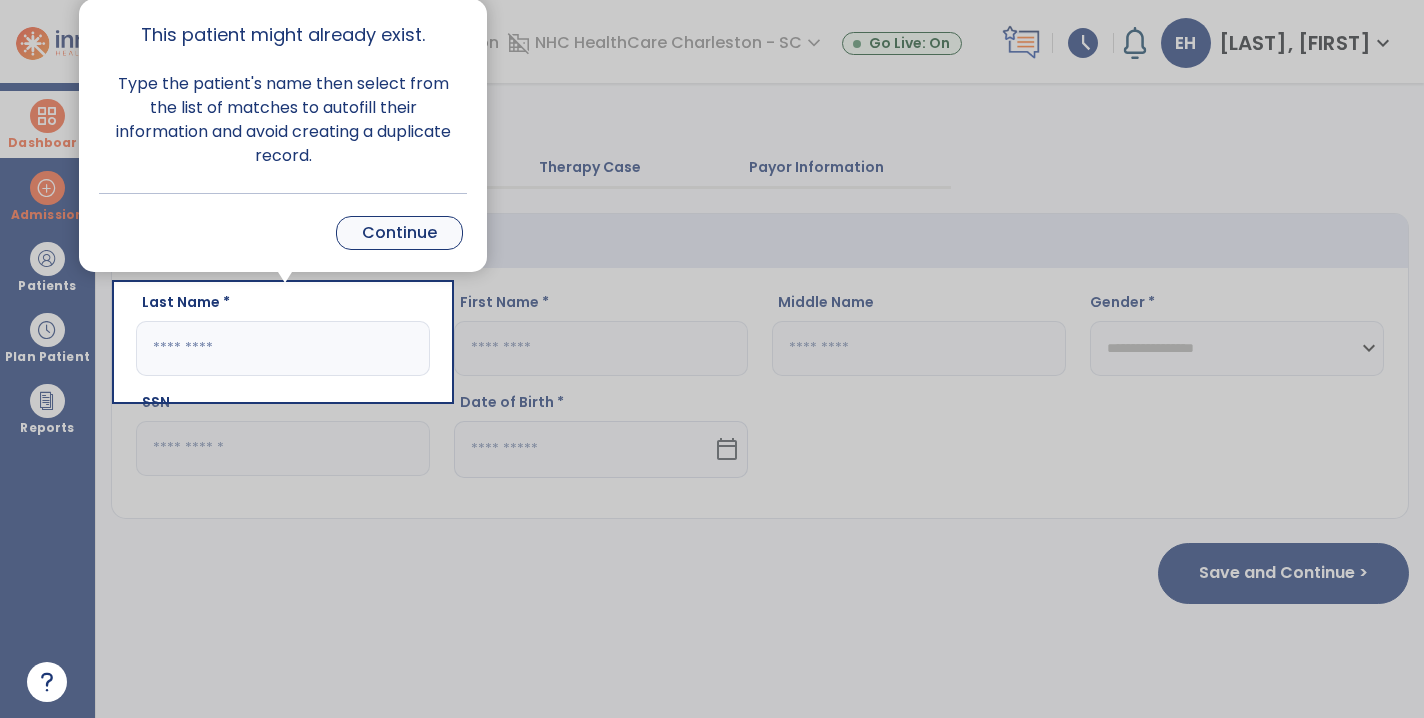 click on "Continue" at bounding box center (399, 233) 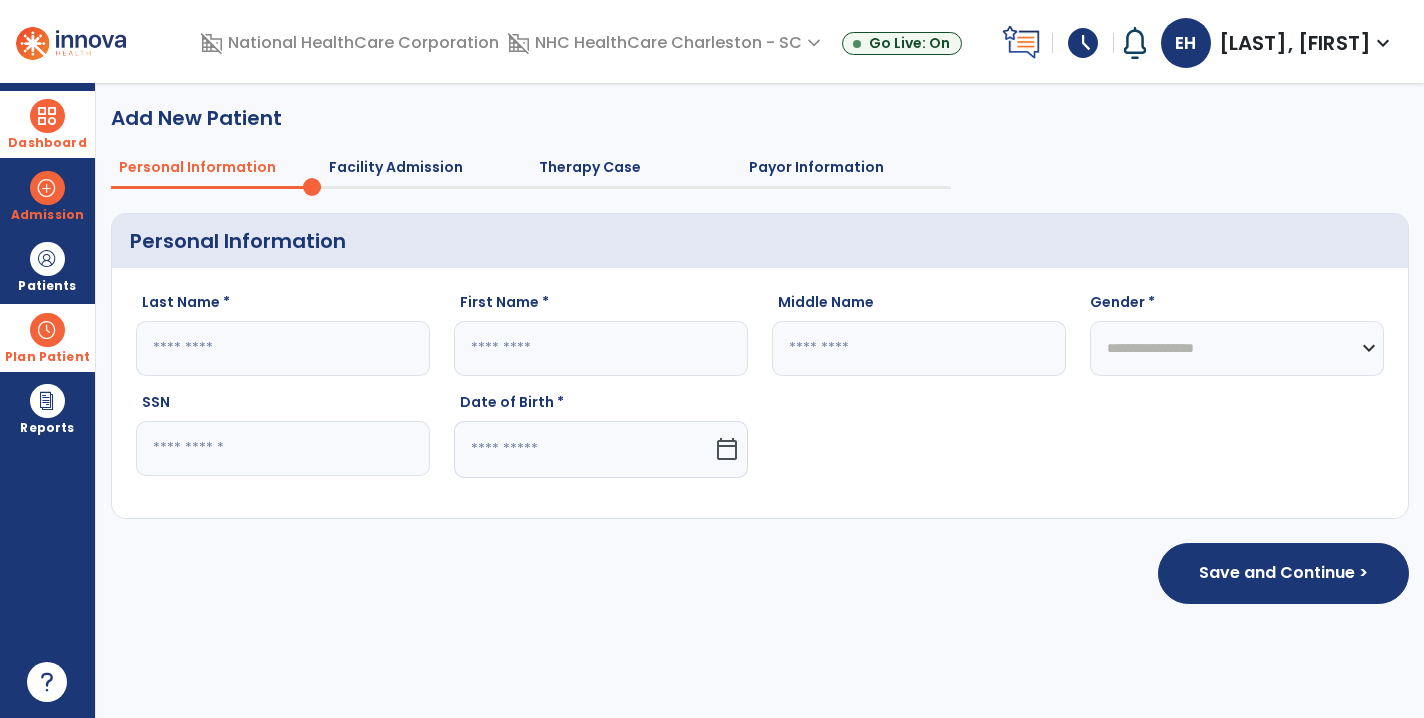 click on "Plan Patient" at bounding box center (47, 266) 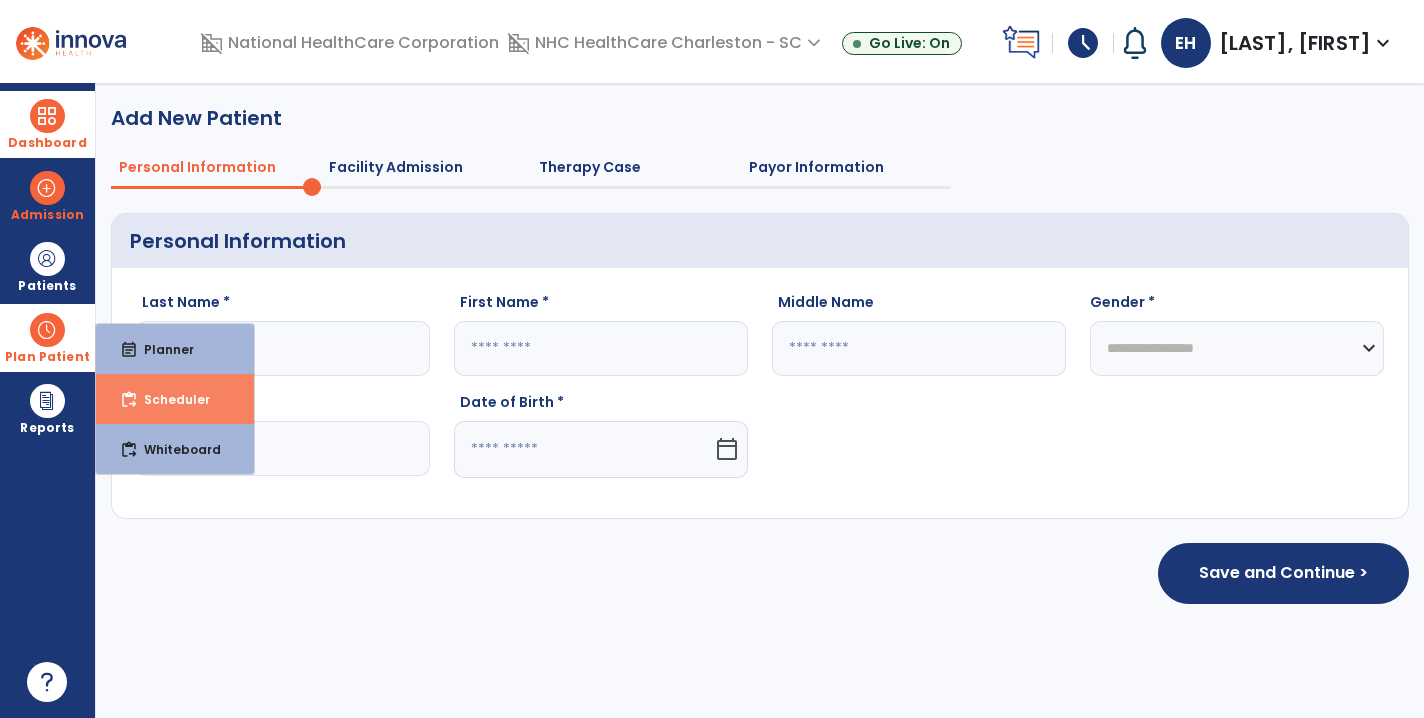 click on "content_paste_go  Scheduler" at bounding box center (175, 399) 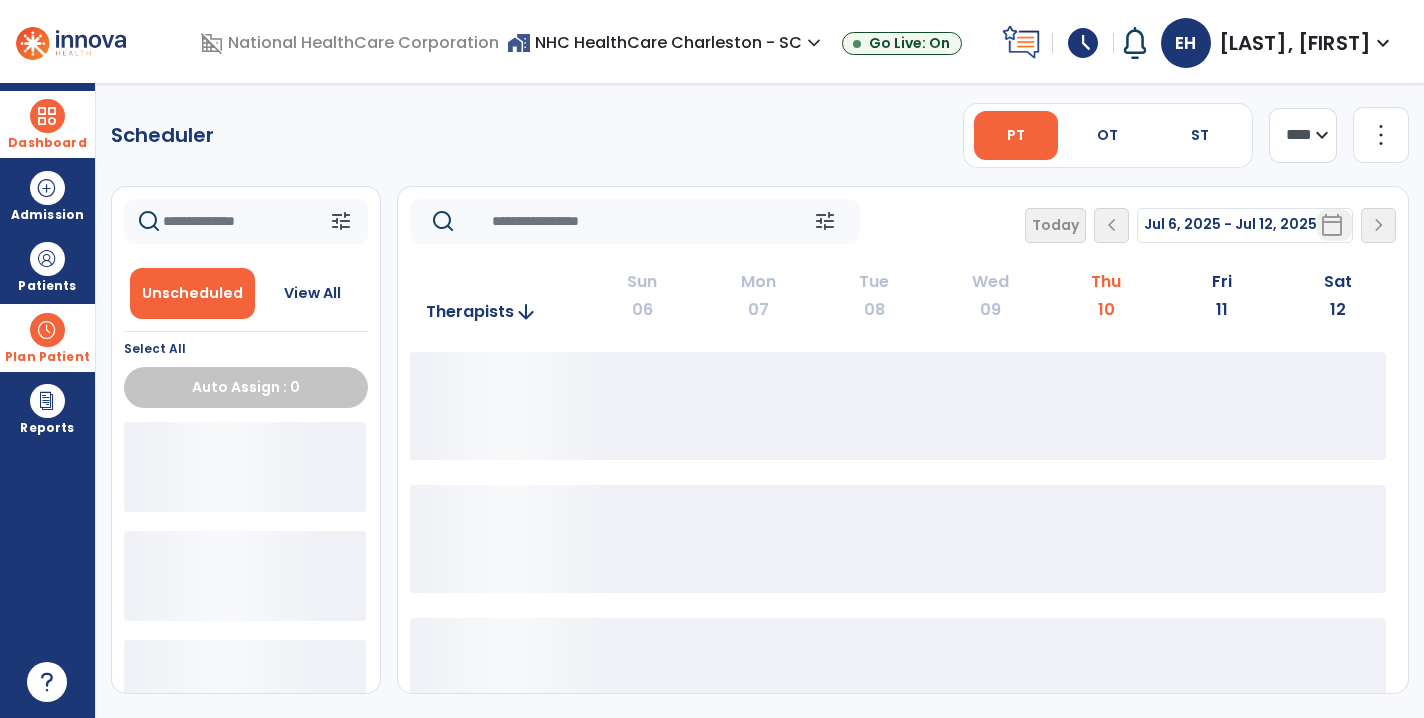 click on "Fri  11" 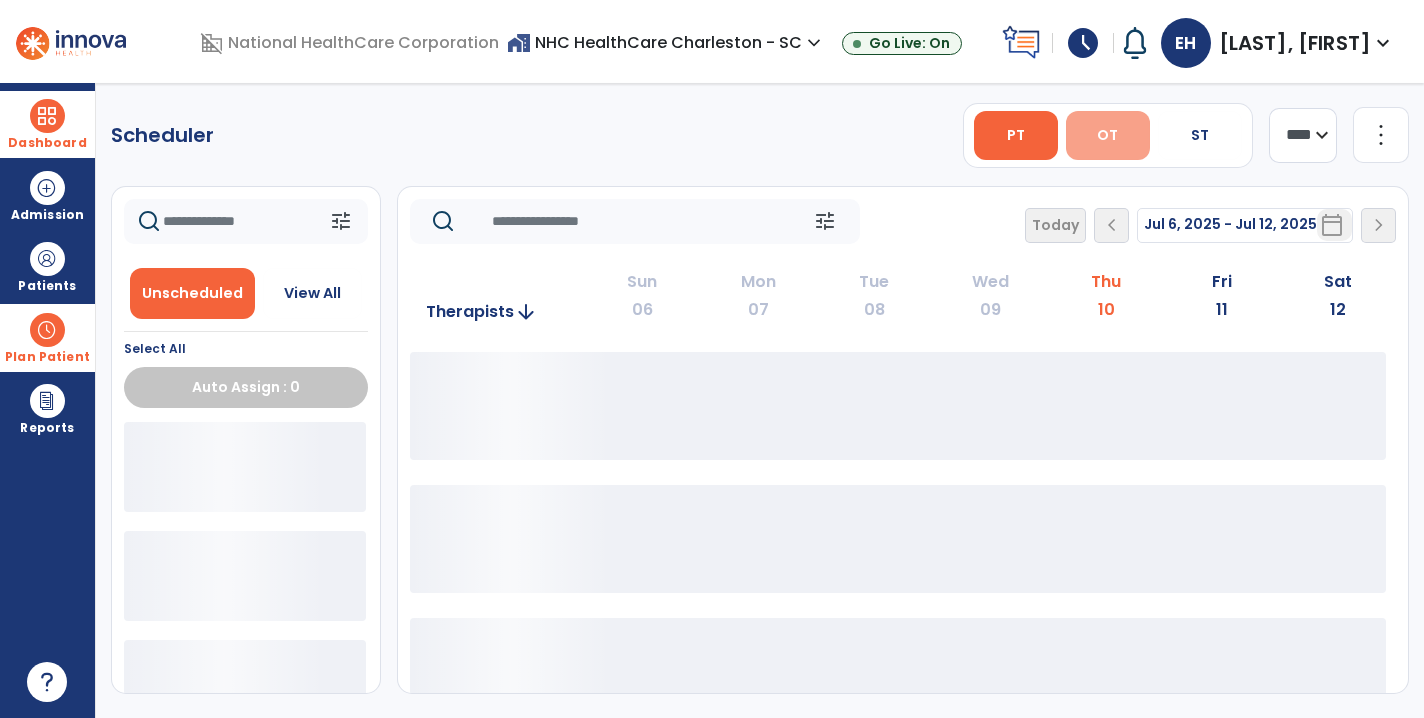 click on "OT" at bounding box center (1107, 135) 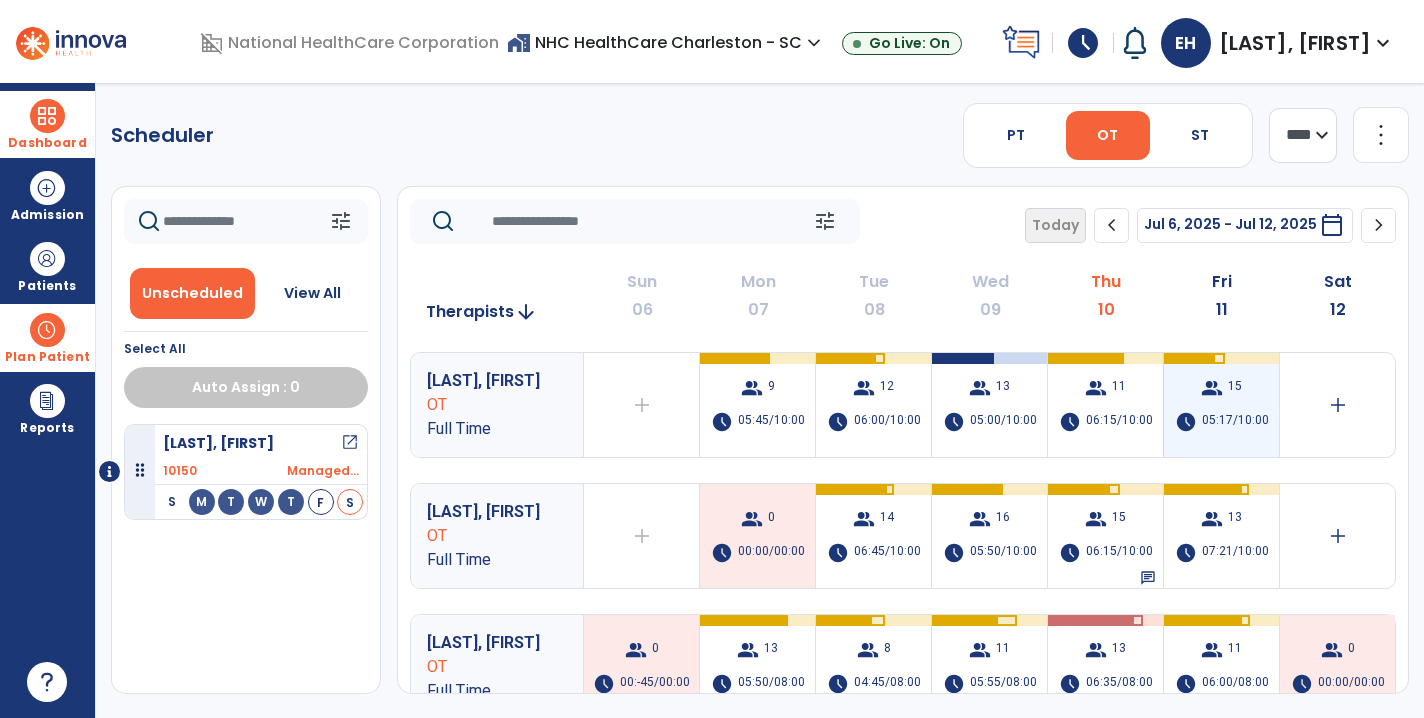 click on "05:17/10:00" at bounding box center (1235, 422) 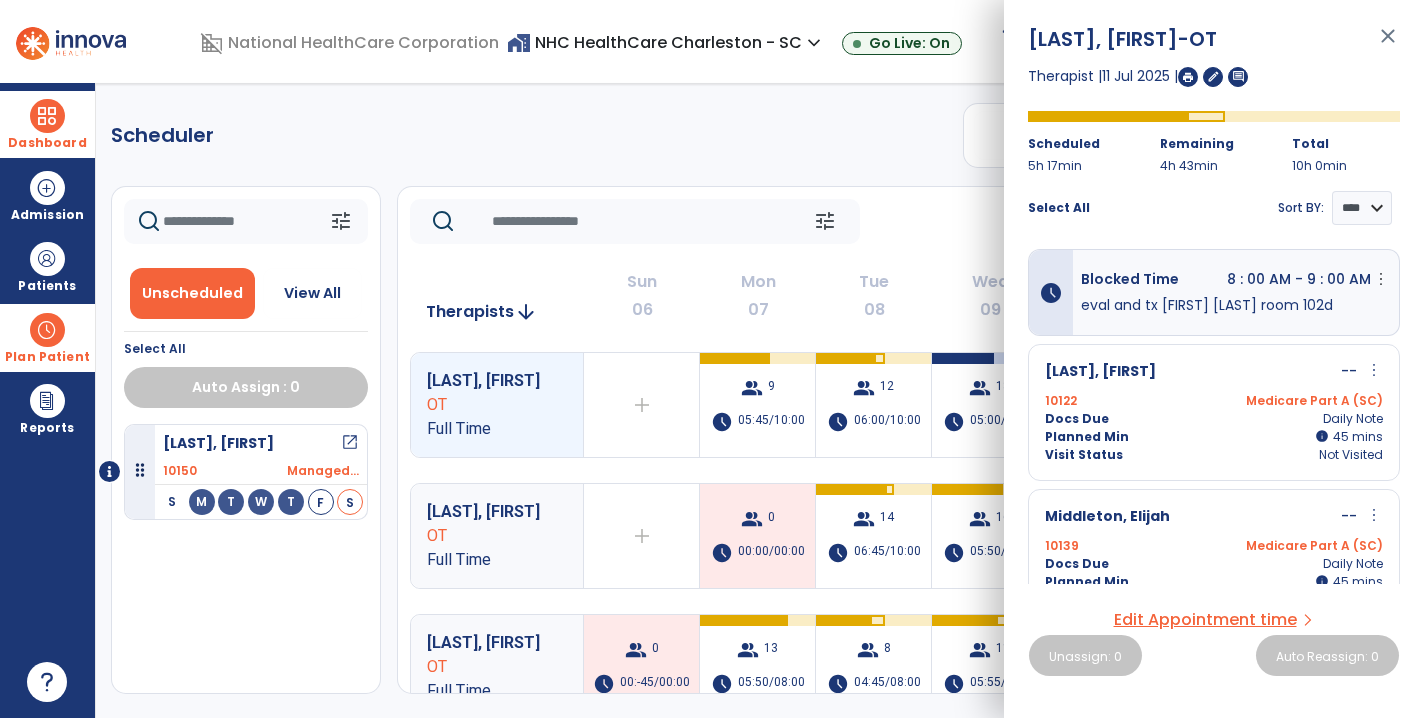 click on "close" at bounding box center [1388, 45] 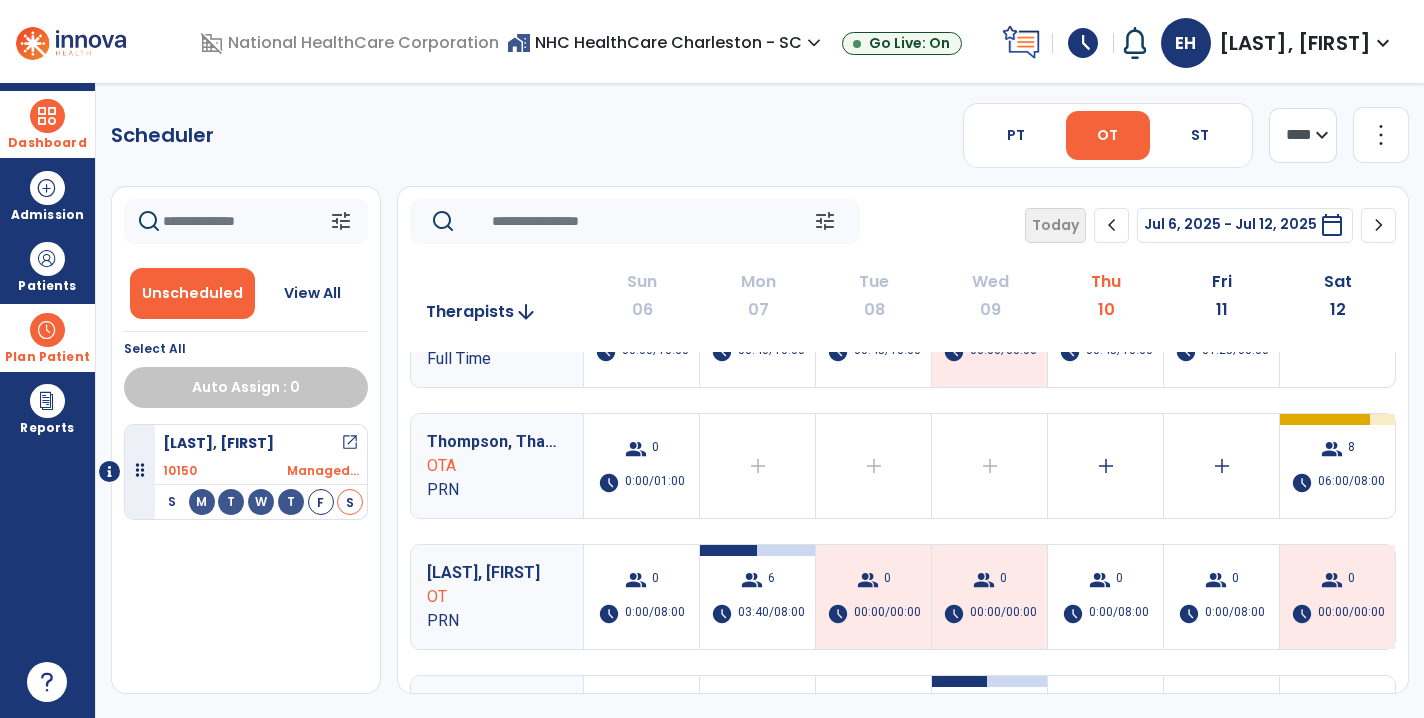 scroll, scrollTop: 1260, scrollLeft: 0, axis: vertical 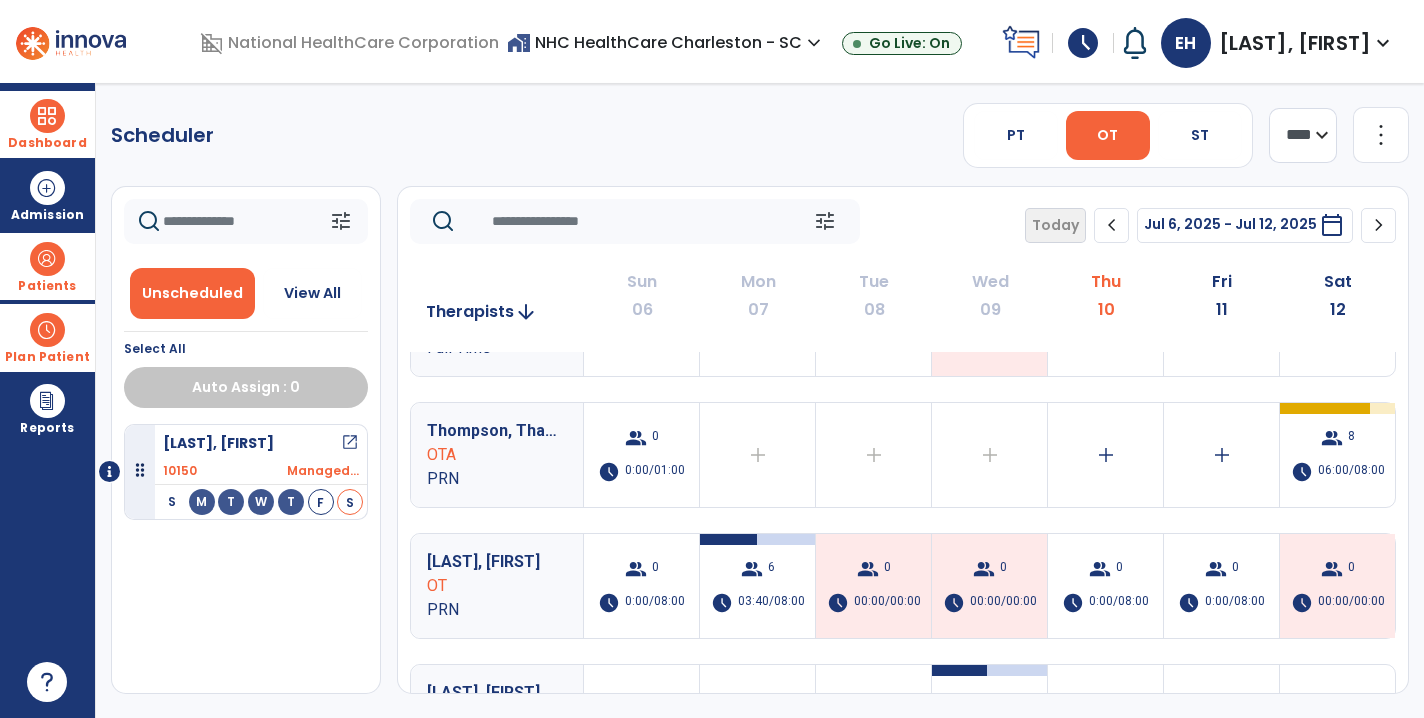 click on "Patients" at bounding box center [47, 266] 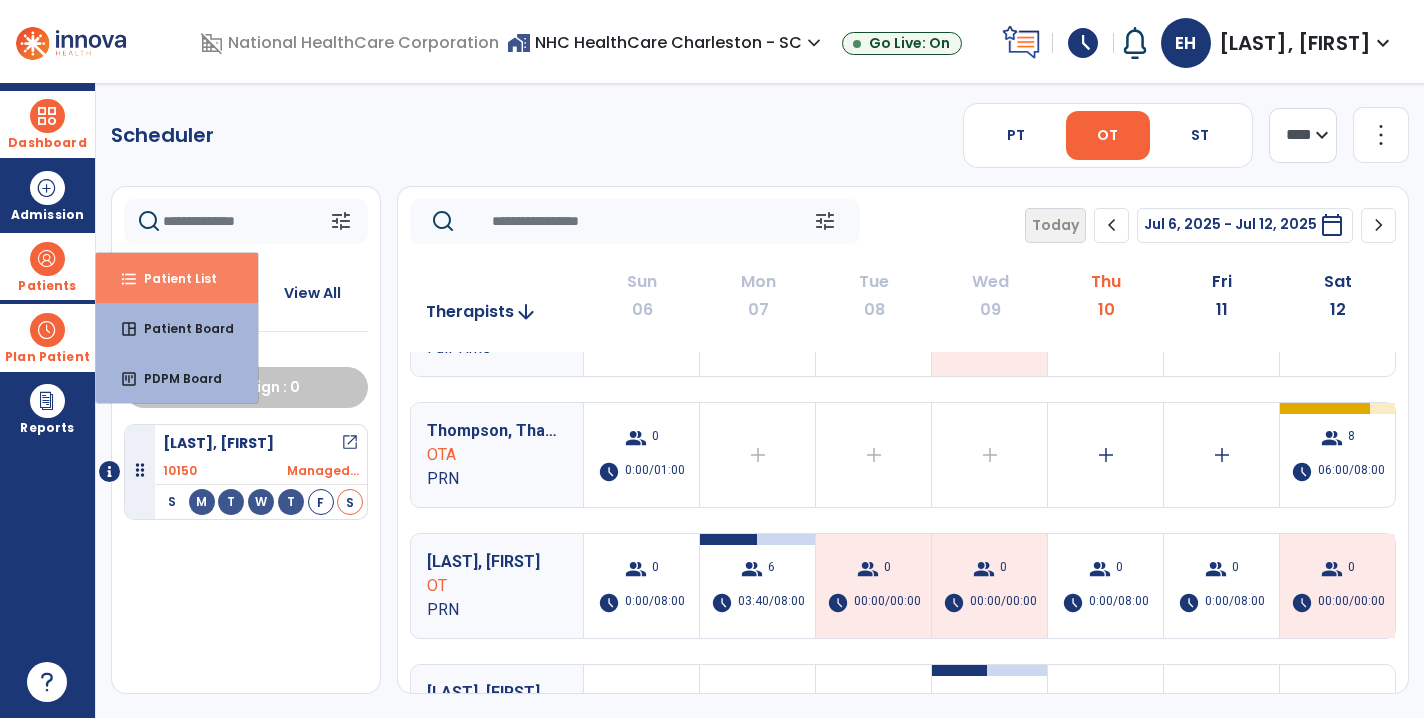 click on "format_list_bulleted  Patient List" at bounding box center [177, 278] 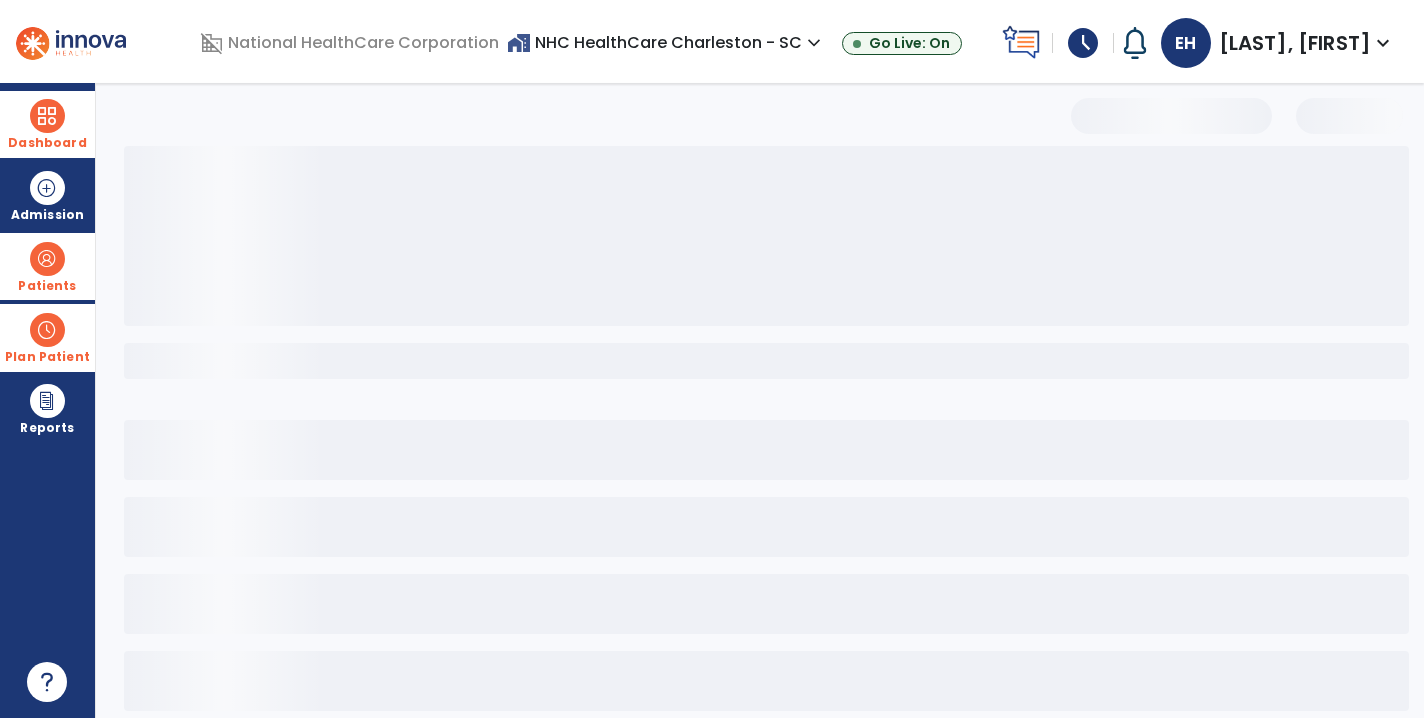 select on "***" 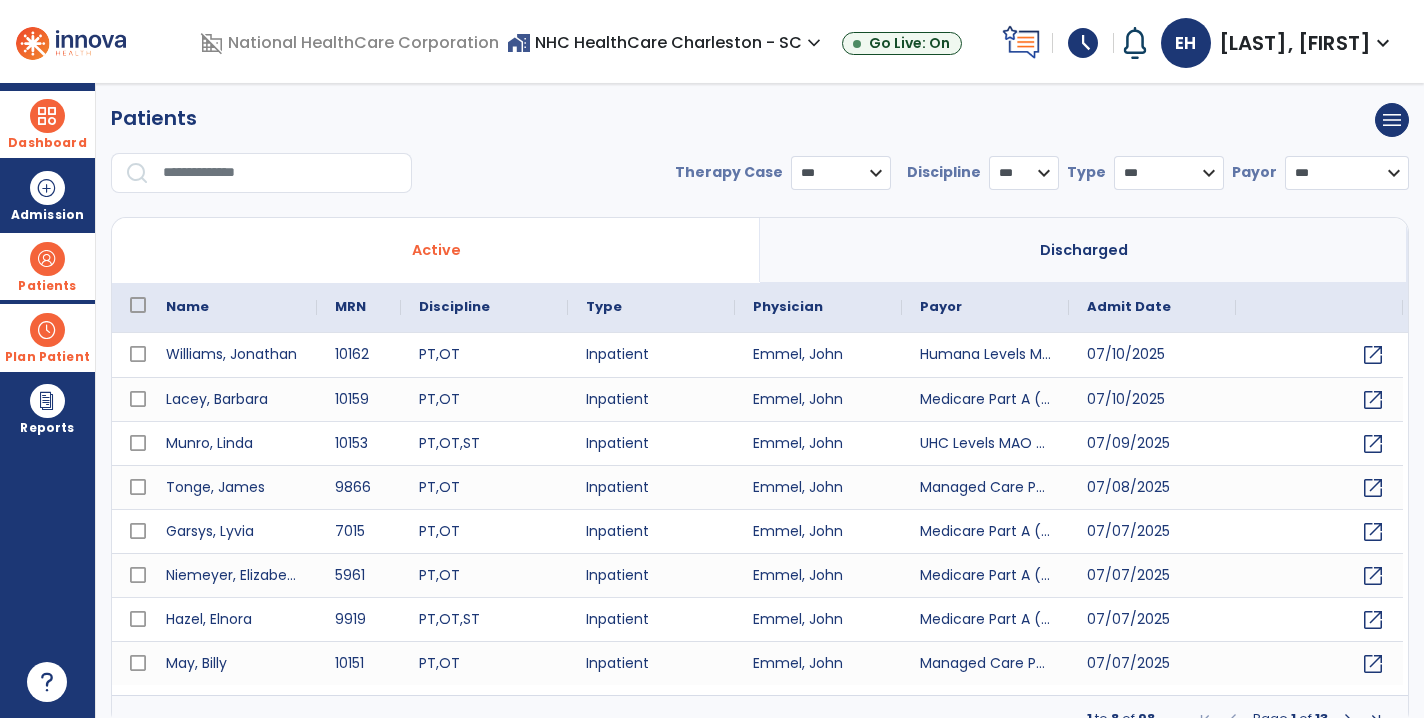 click on "Dashboard" at bounding box center (47, 124) 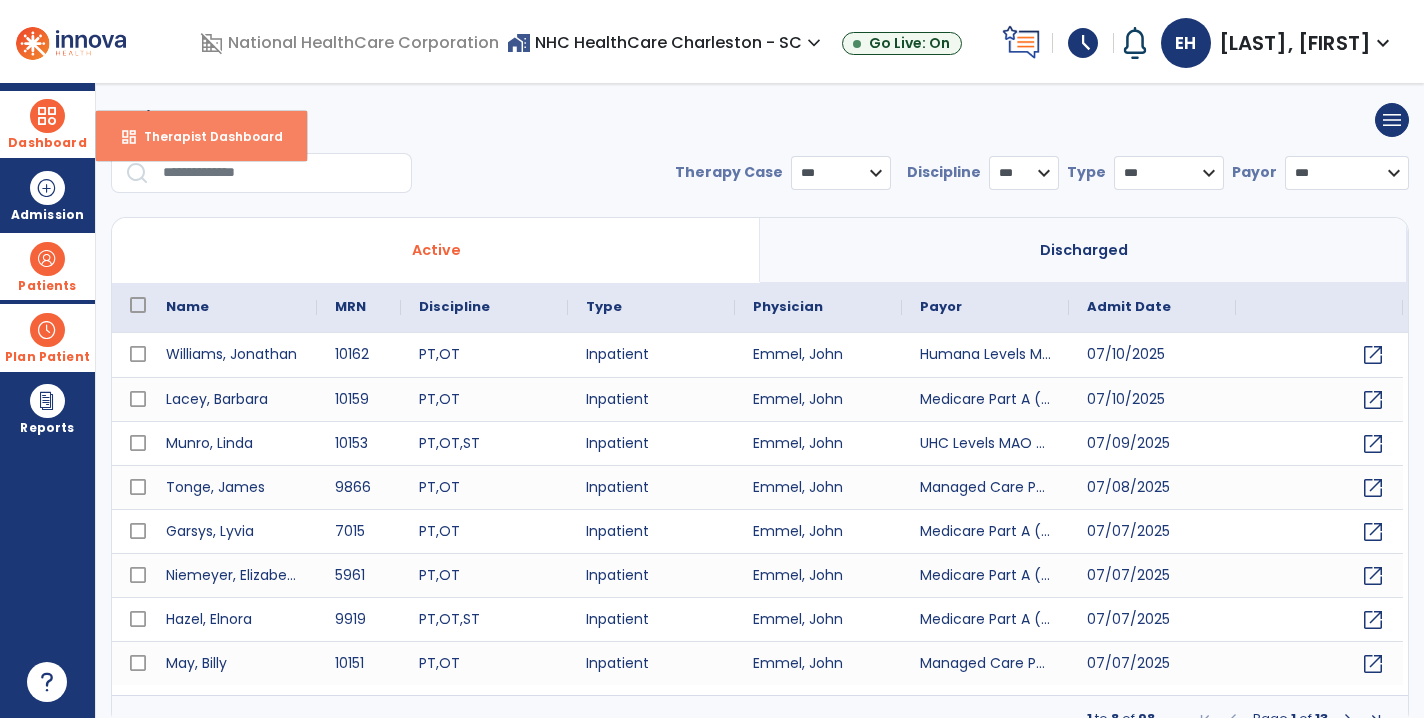 click on "dashboard" at bounding box center (129, 137) 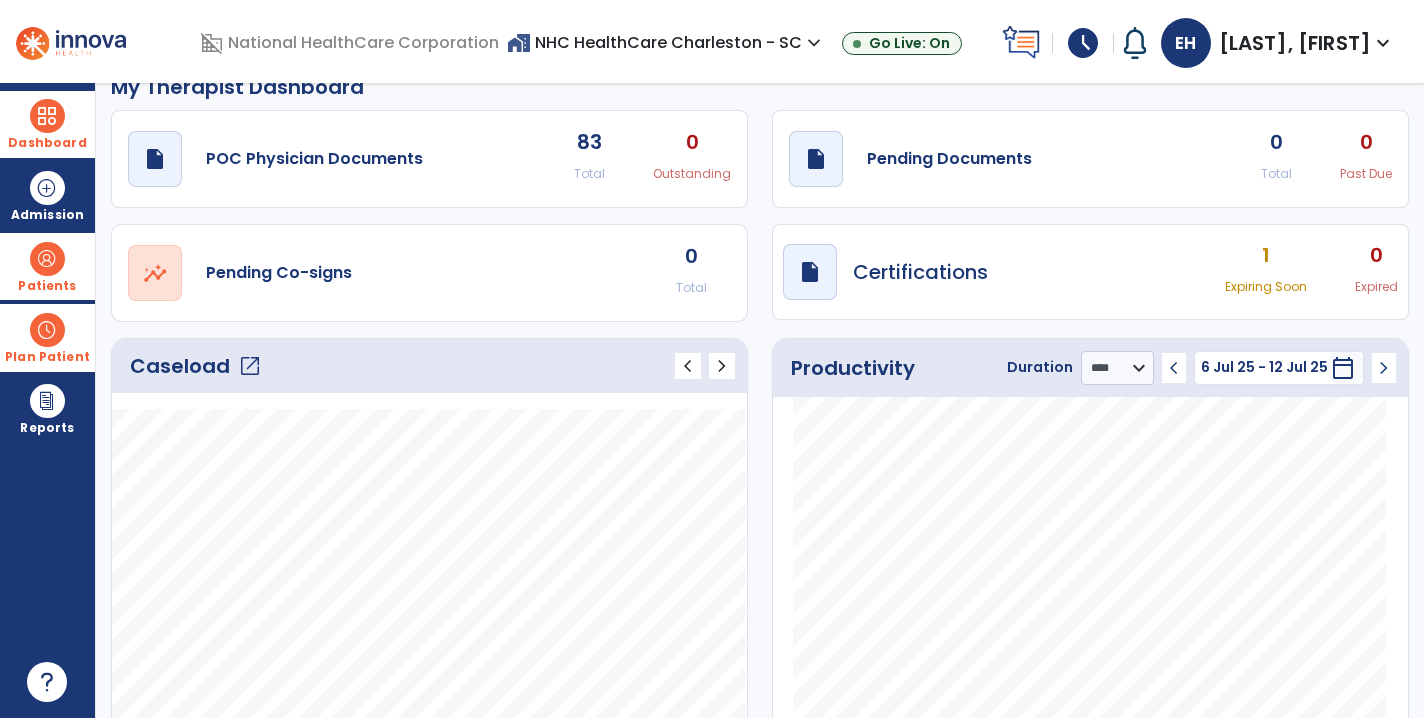 scroll, scrollTop: 0, scrollLeft: 0, axis: both 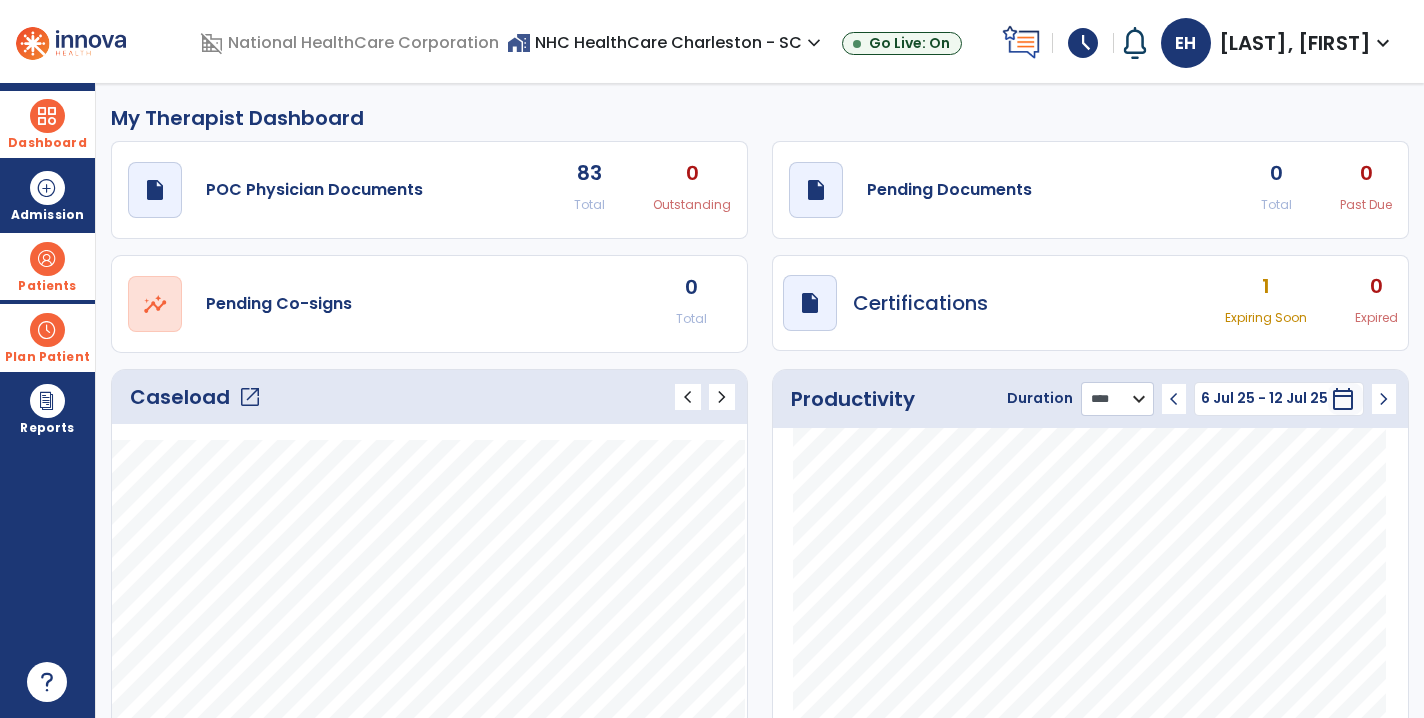 click on "******** **** ***" 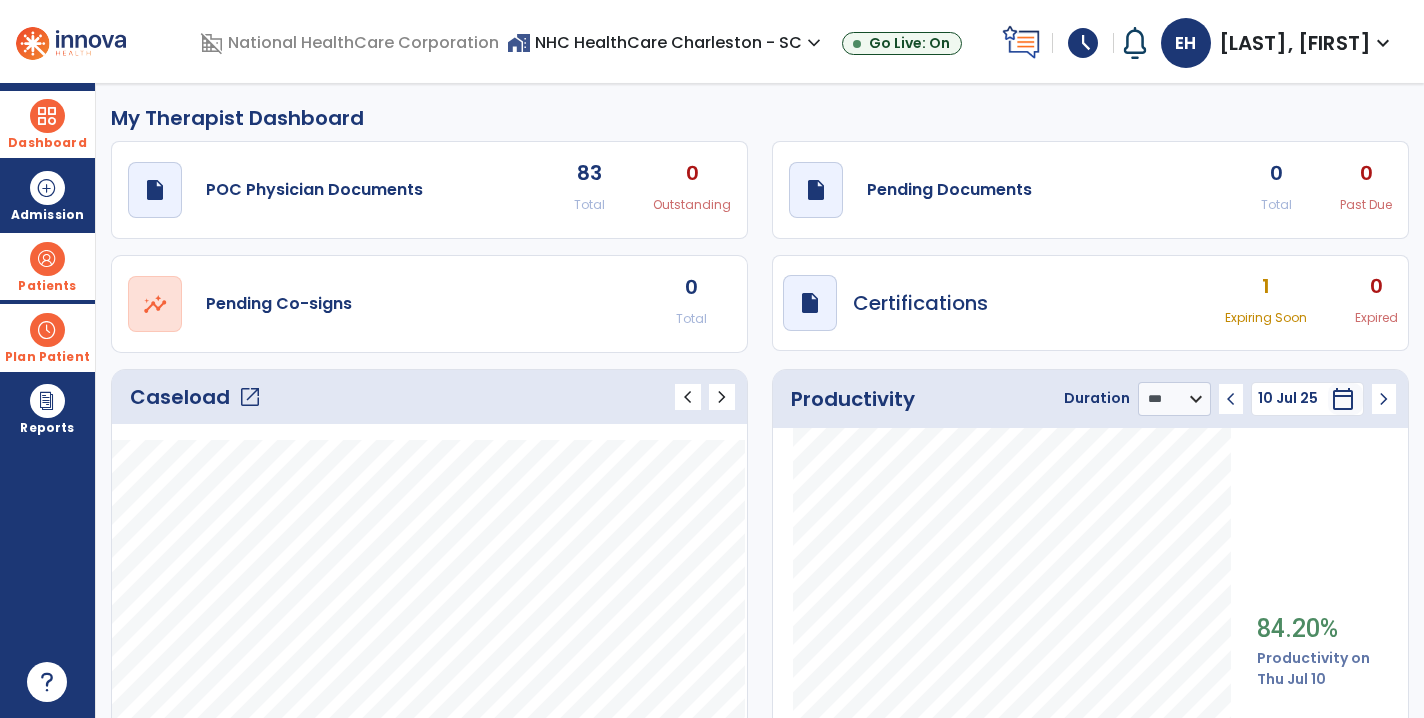 click on "chevron_left" 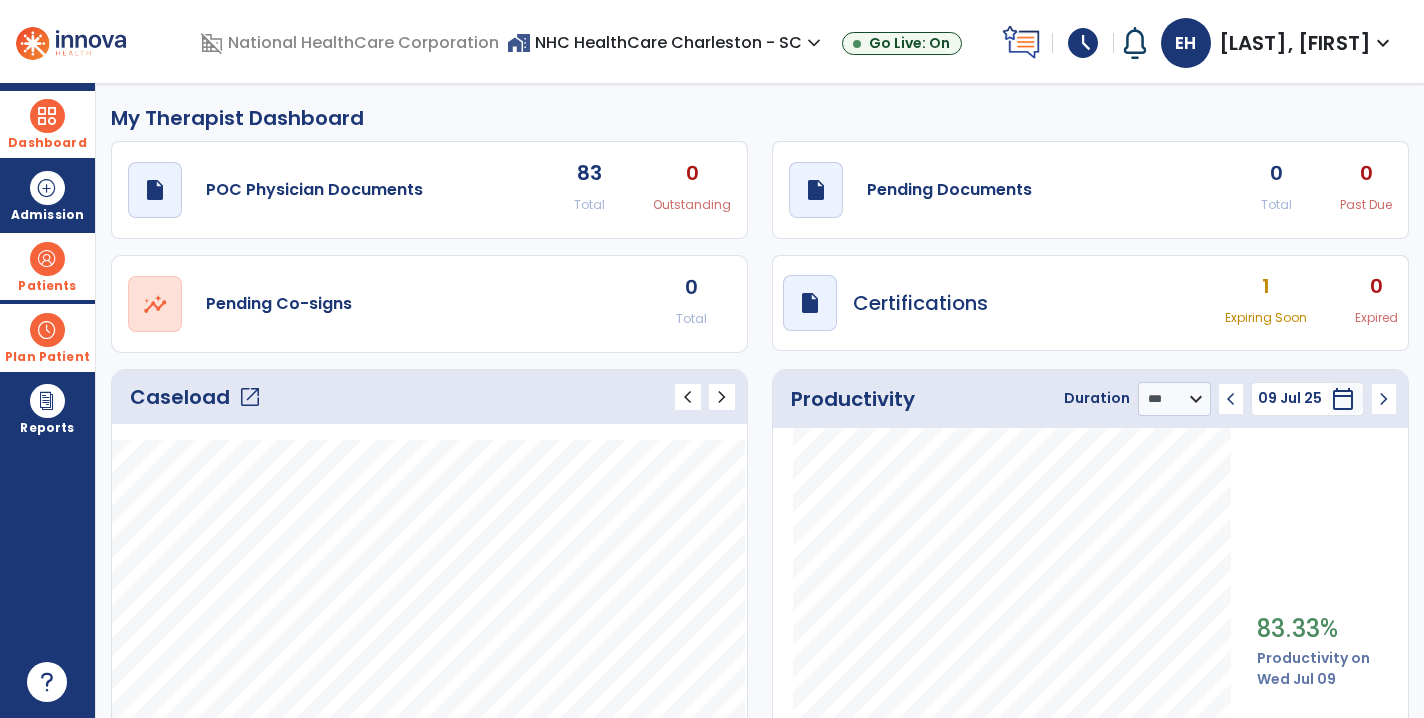 click on "chevron_left" 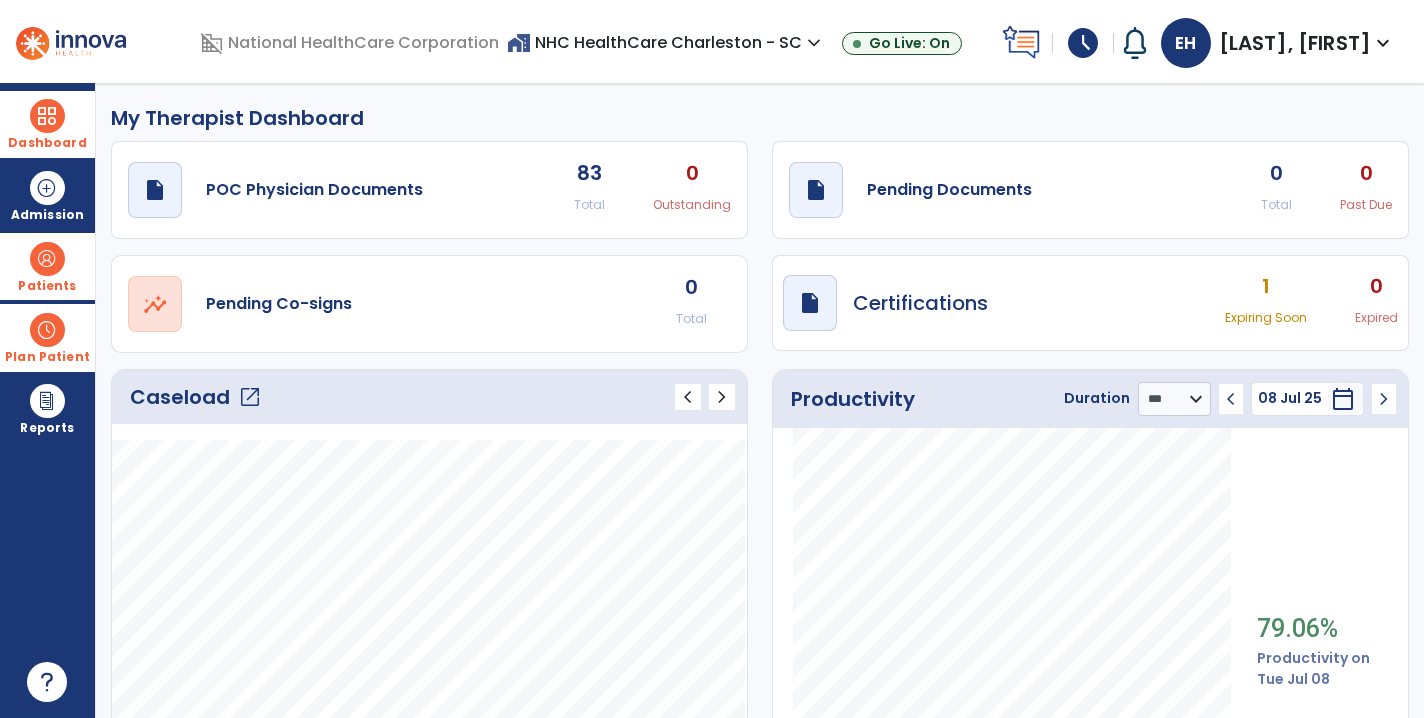 click on "chevron_left" 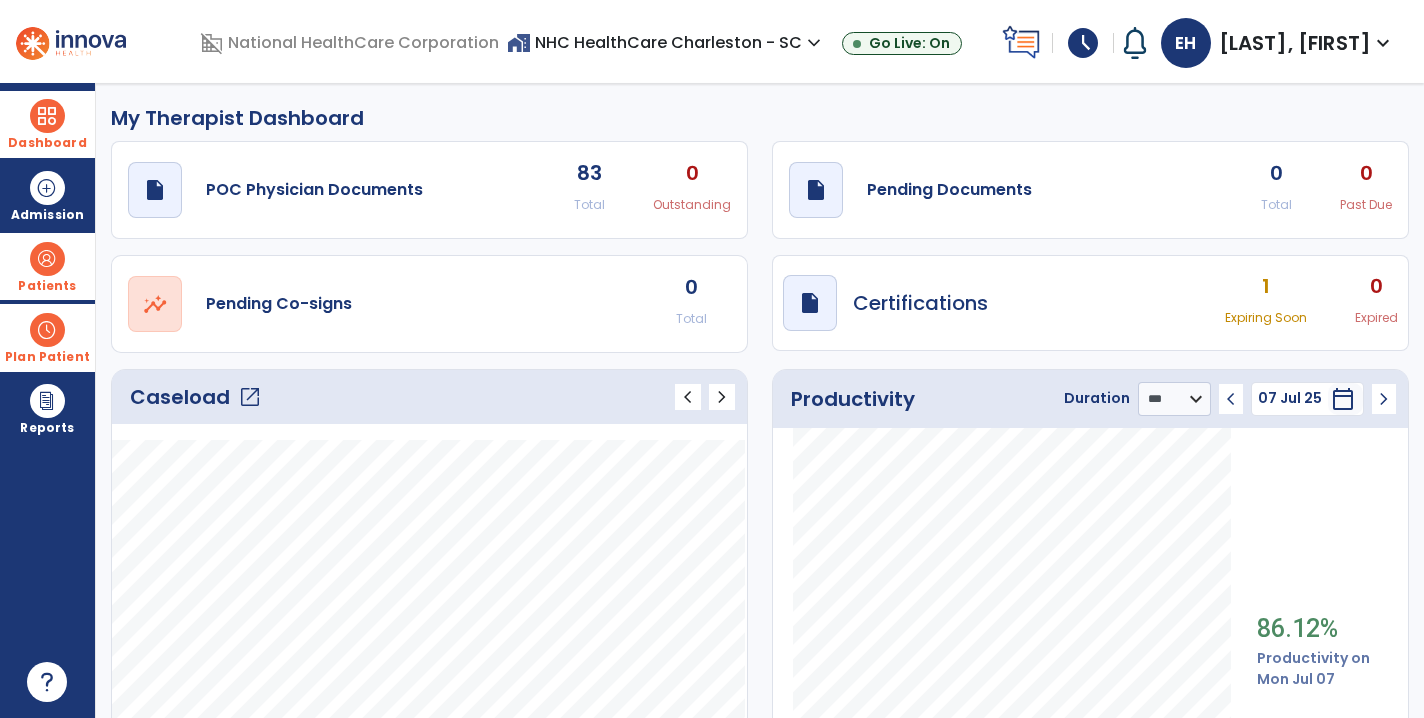 click on "chevron_left" 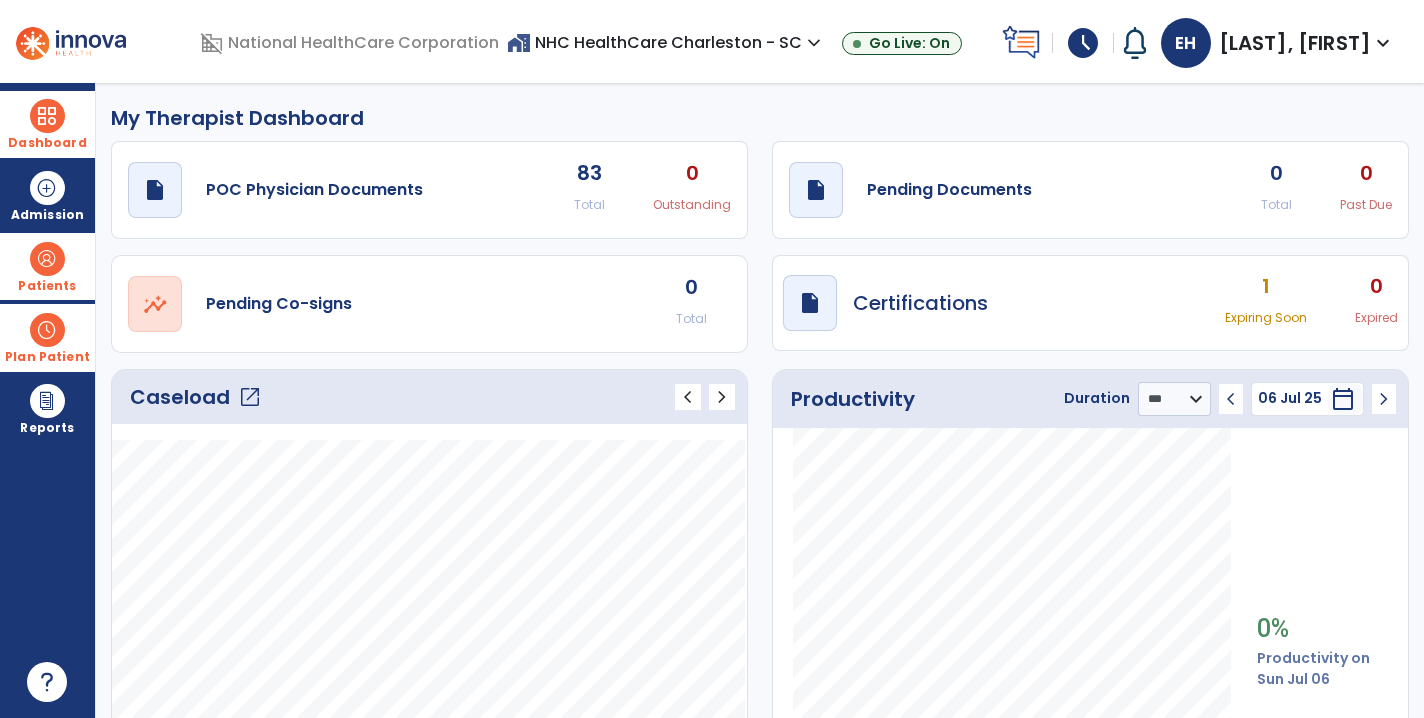 click on "chevron_left" 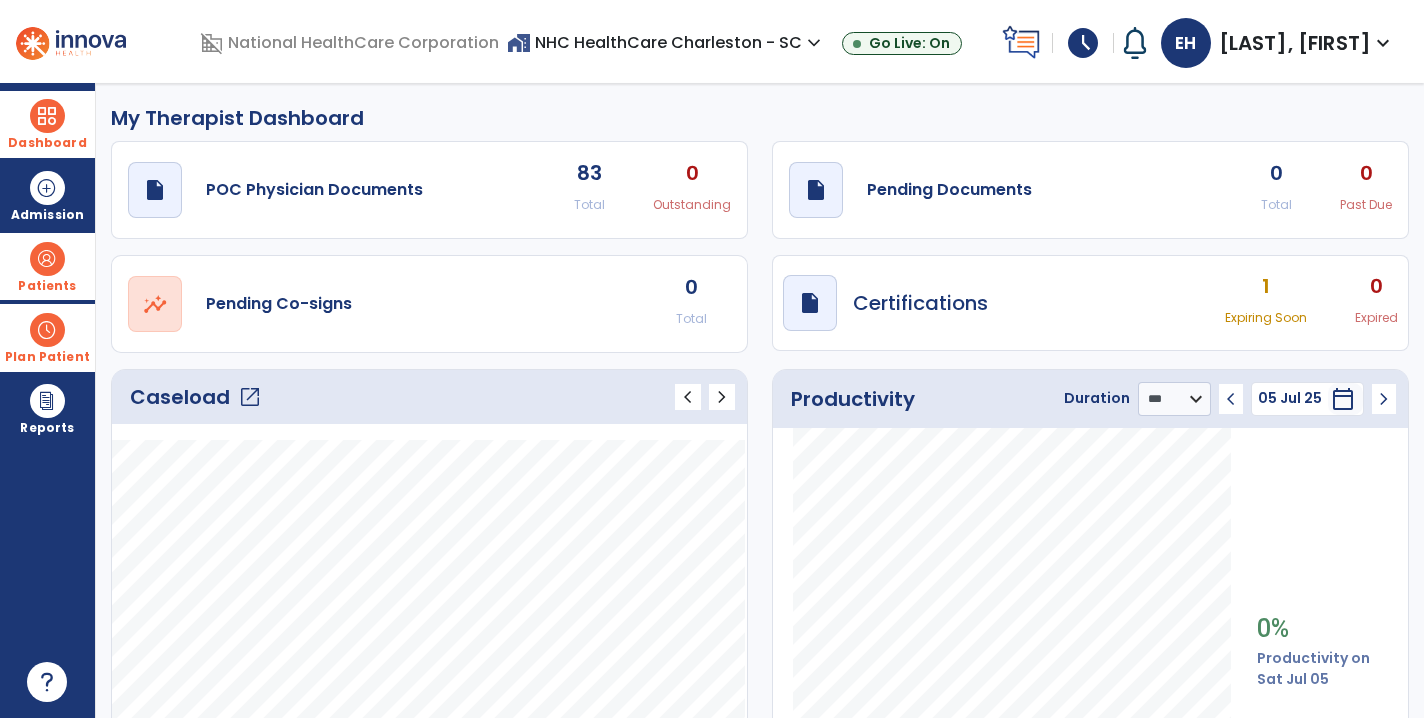 click at bounding box center [47, 259] 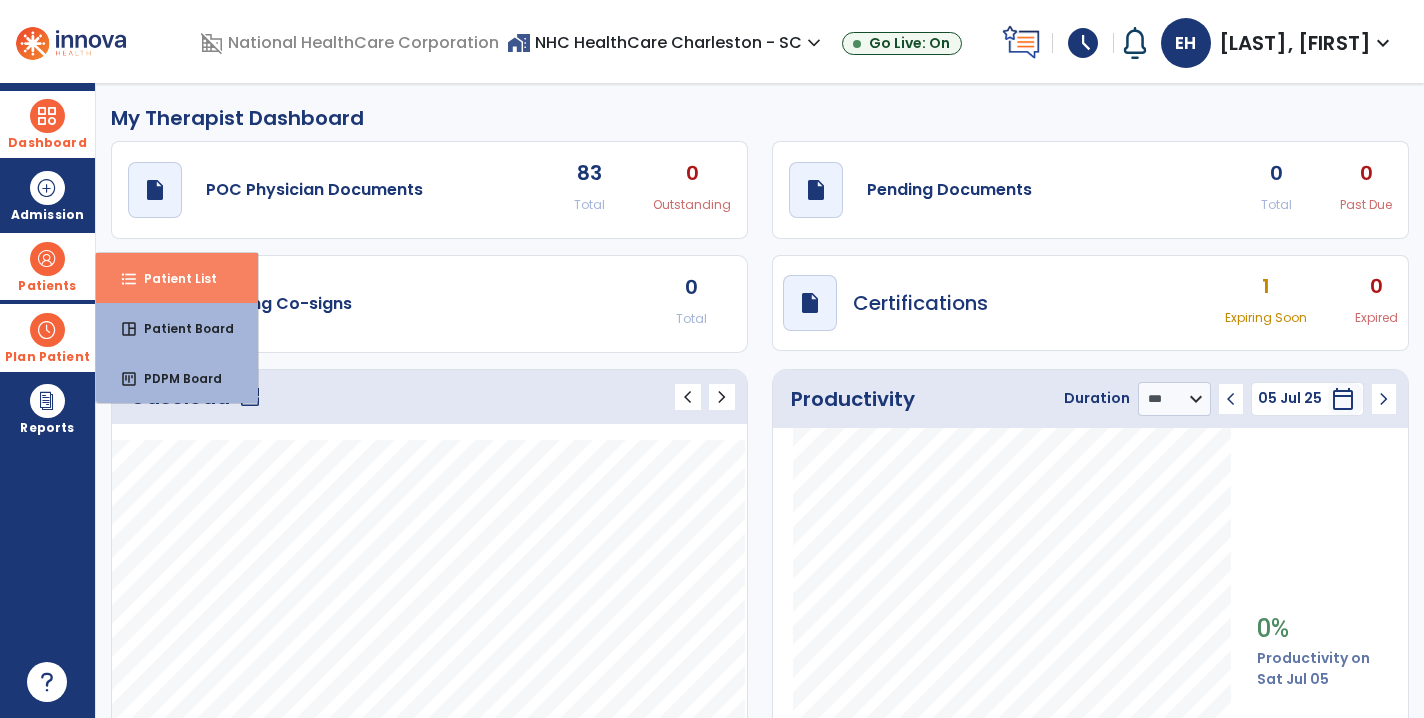 click on "Patient List" at bounding box center [172, 278] 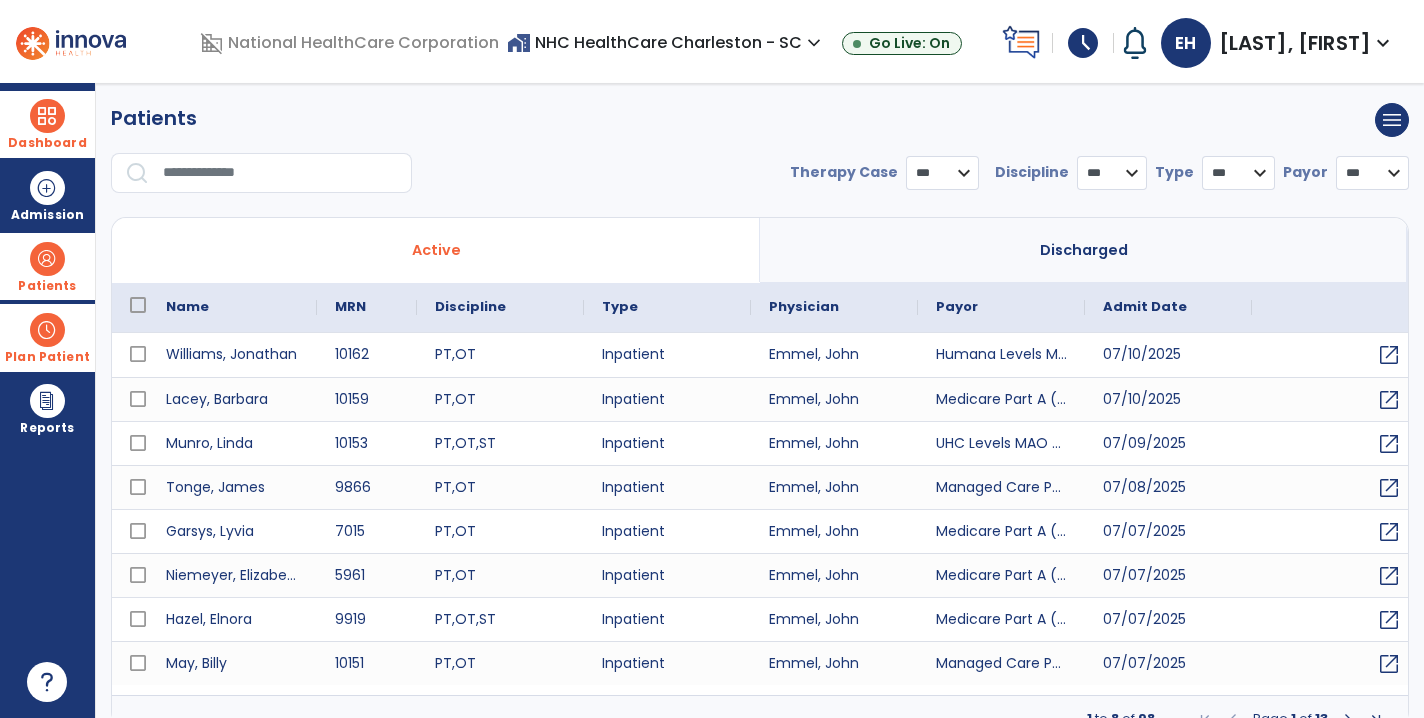 select on "***" 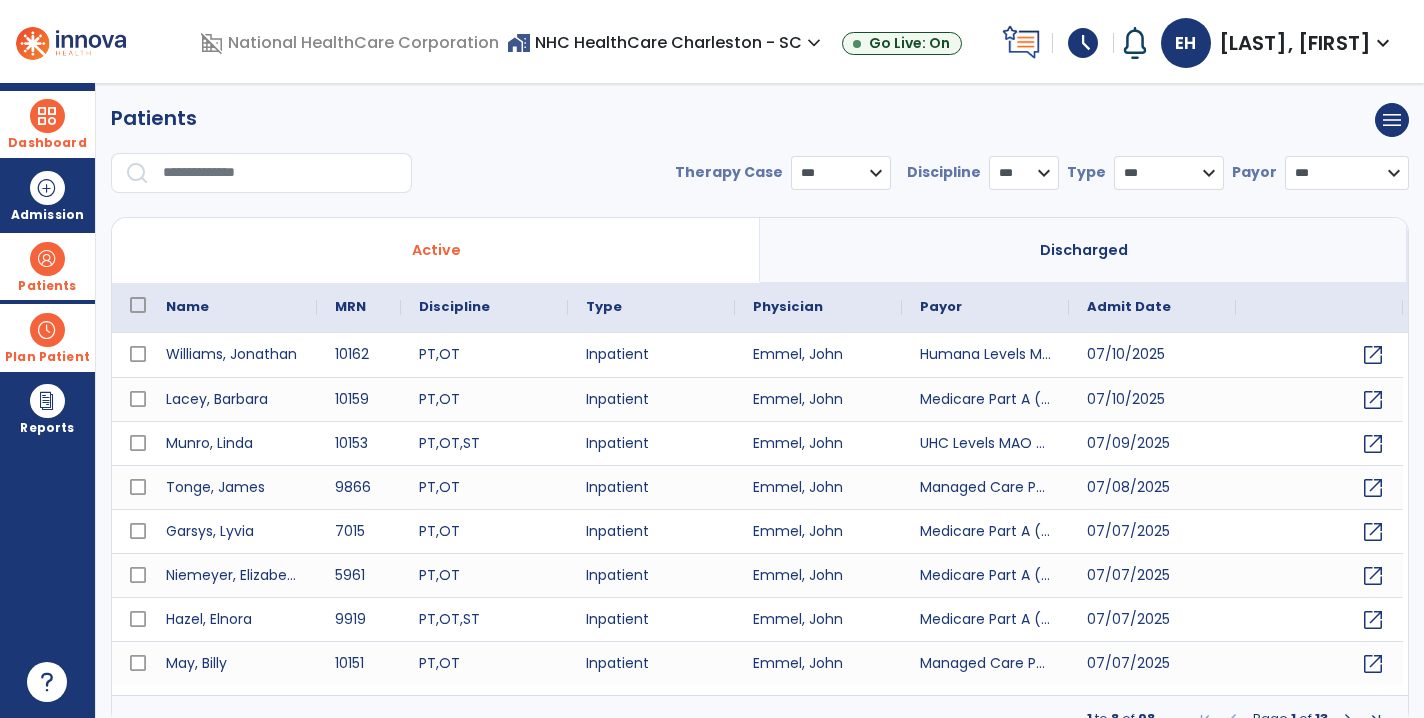 click at bounding box center (280, 173) 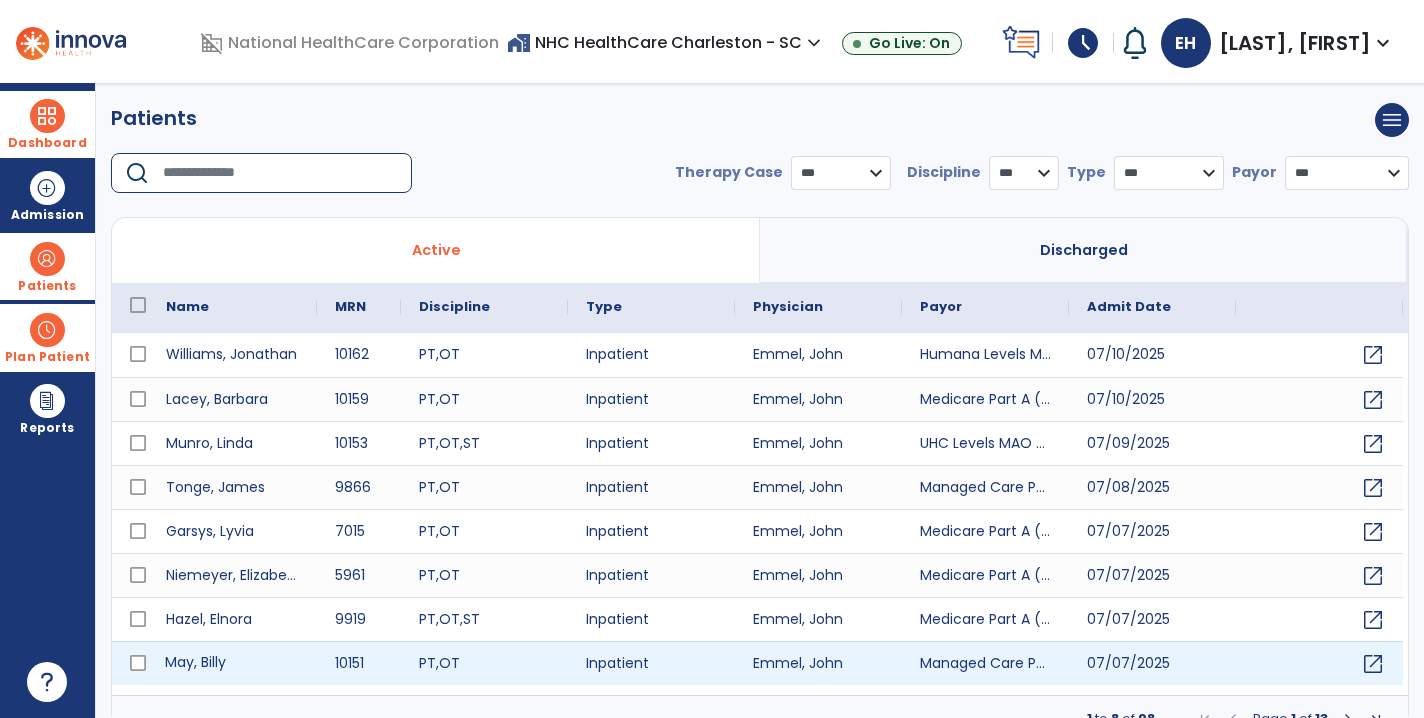 click on "May, Billy" at bounding box center (232, 663) 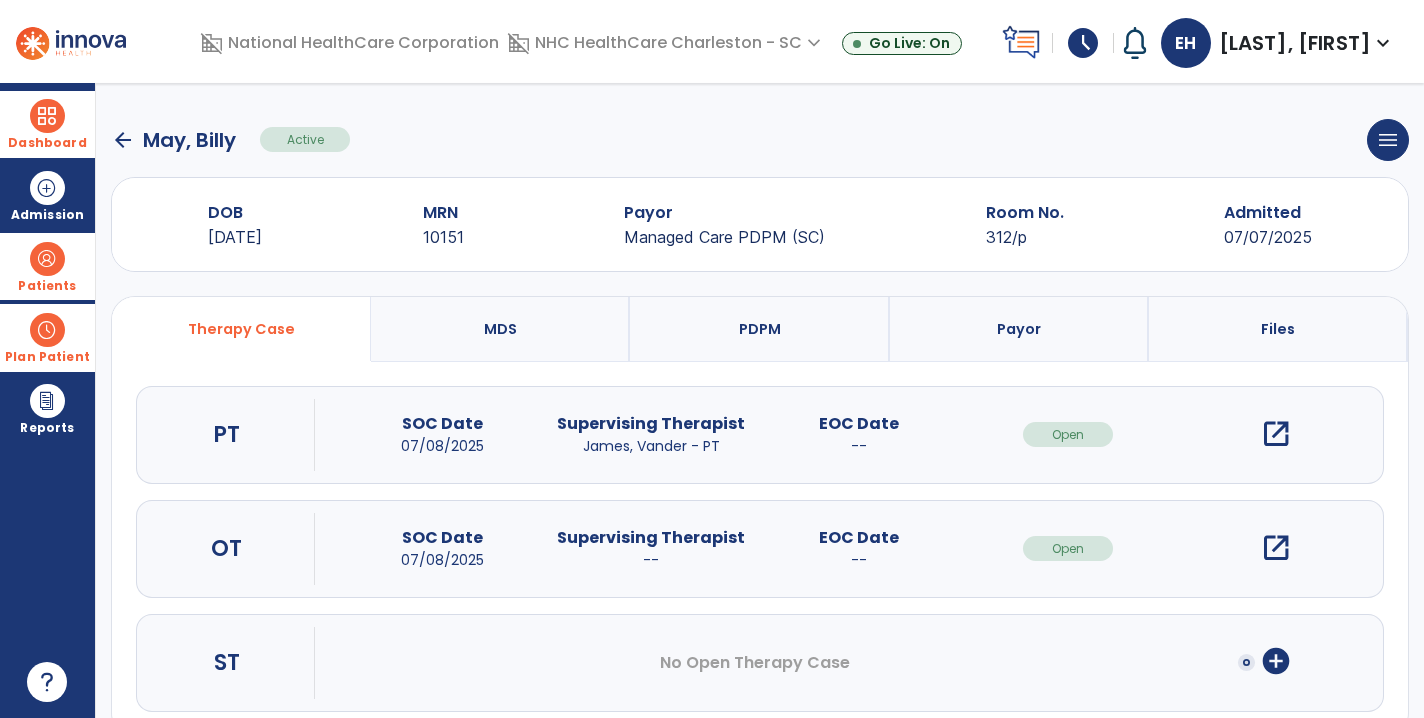 click on "open_in_new" at bounding box center (1276, 434) 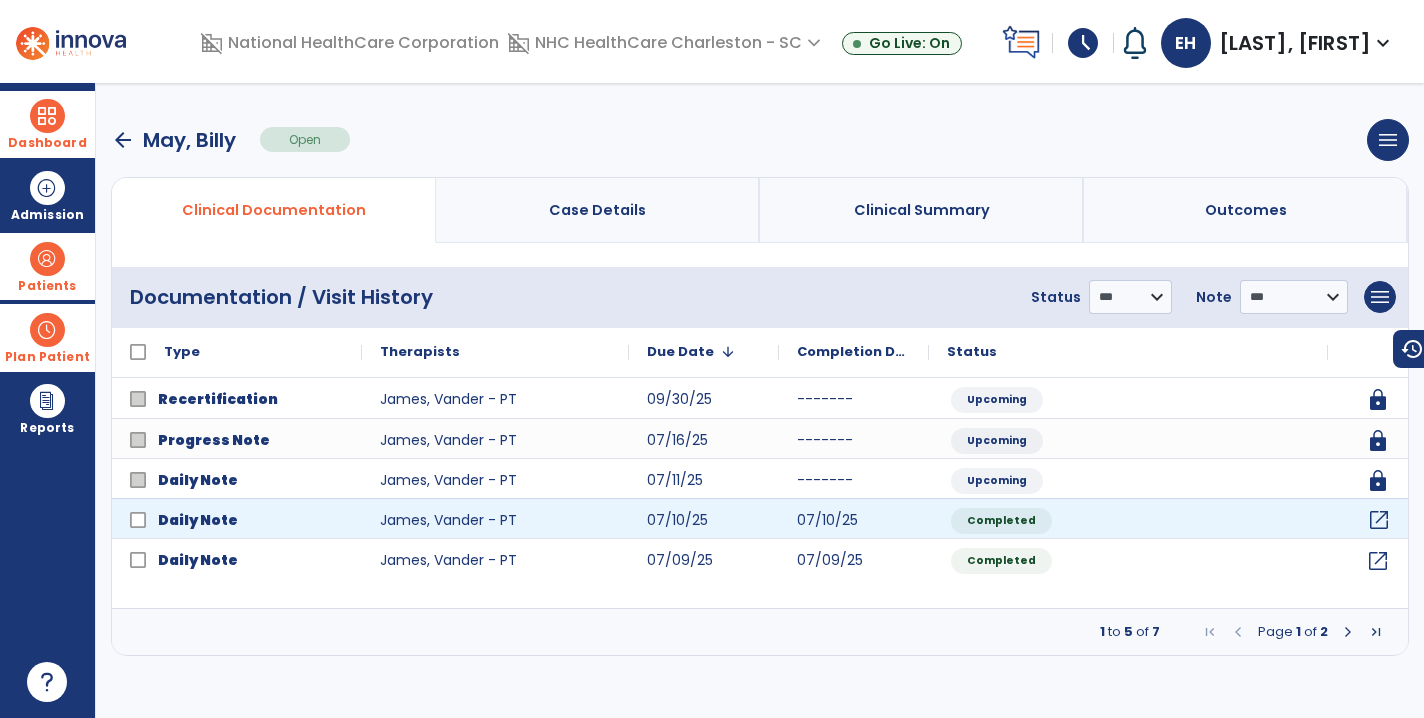 click on "open_in_new" 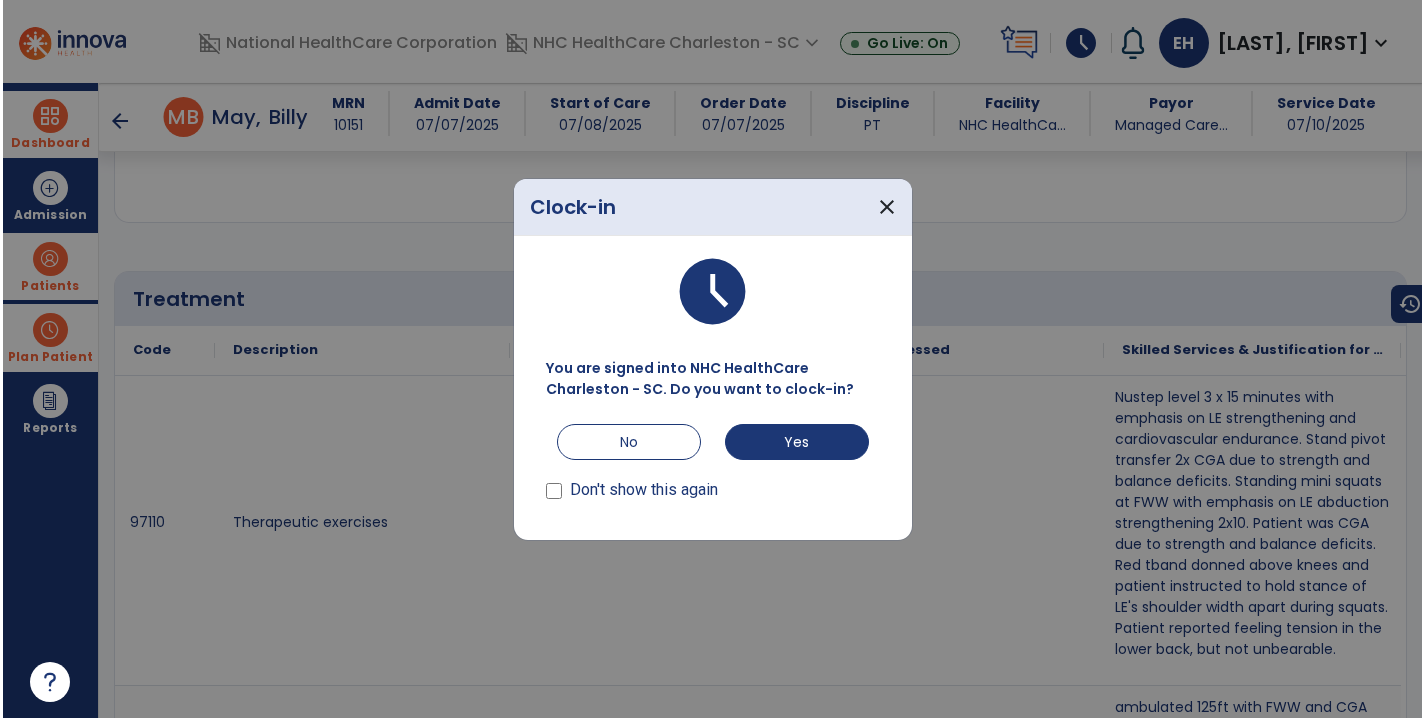 scroll, scrollTop: 1009, scrollLeft: 0, axis: vertical 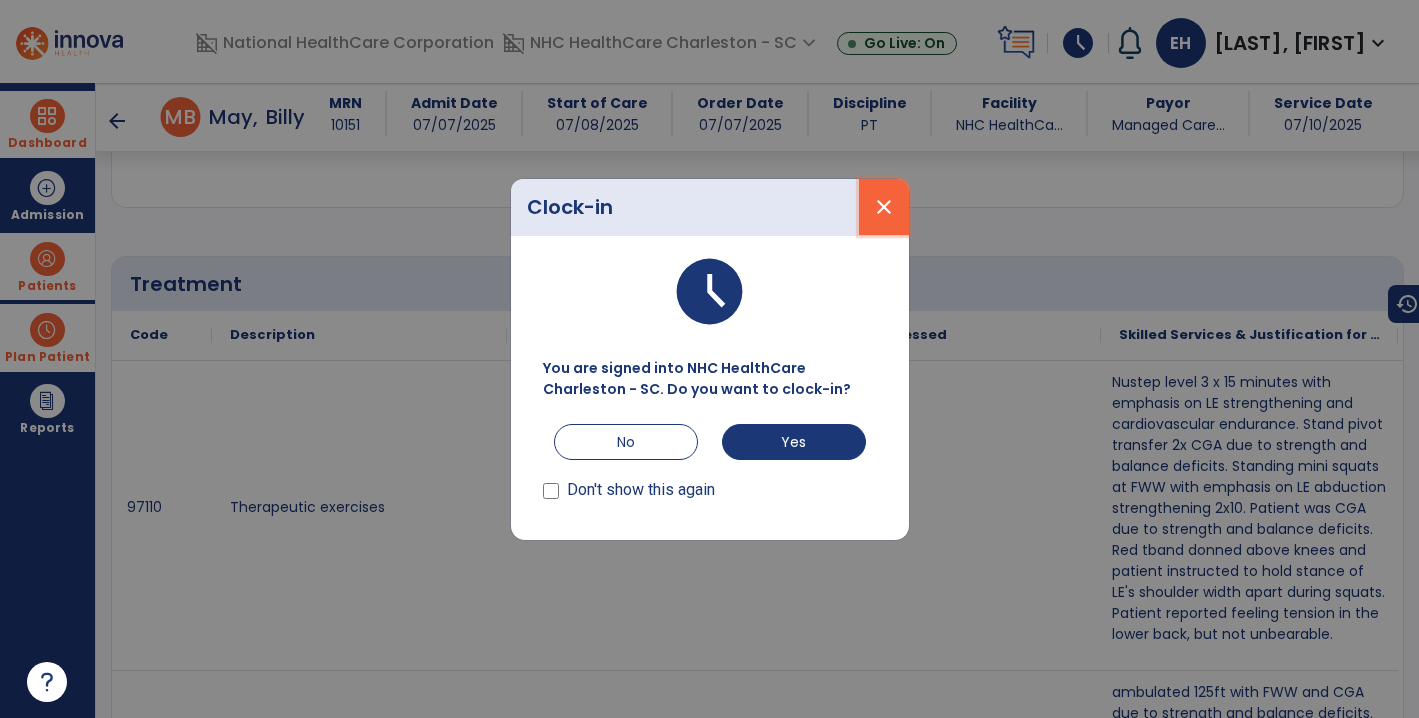 click on "close" at bounding box center (884, 207) 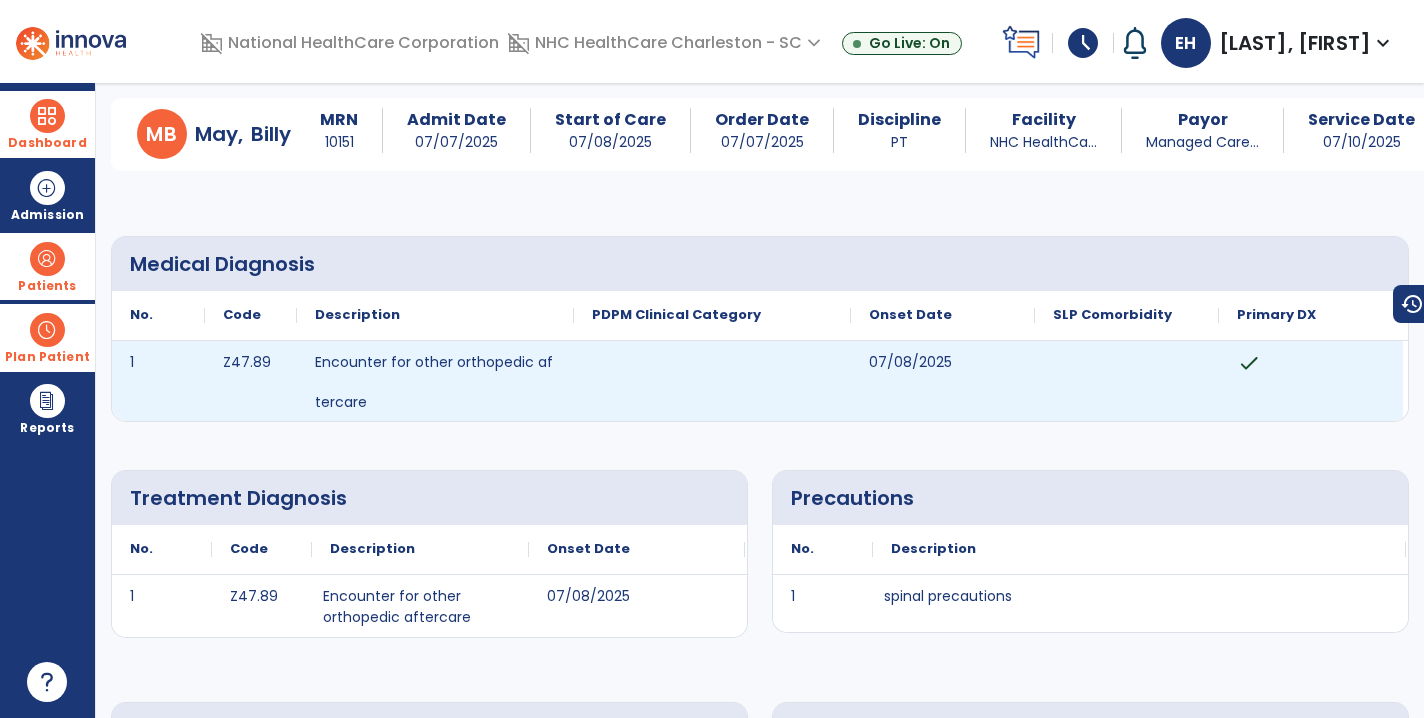 scroll, scrollTop: 28, scrollLeft: 0, axis: vertical 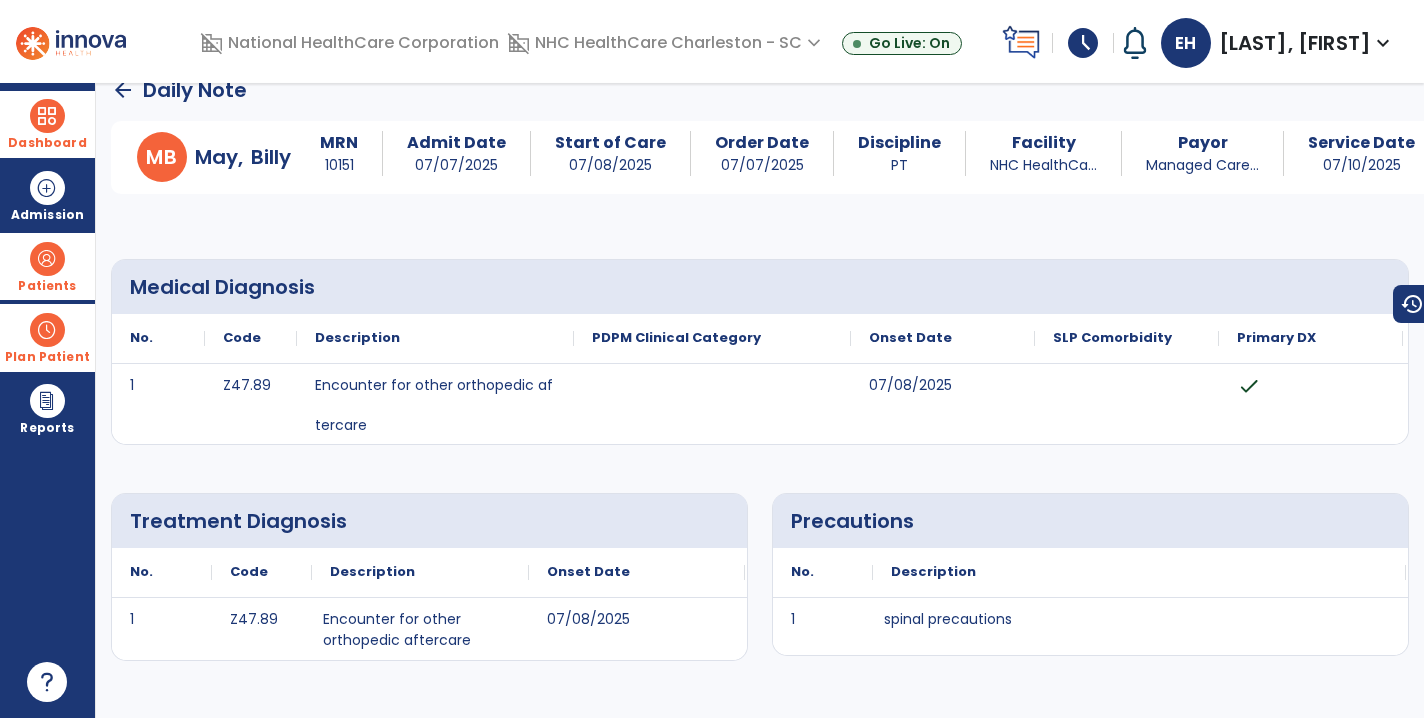 click on "arrow_back" 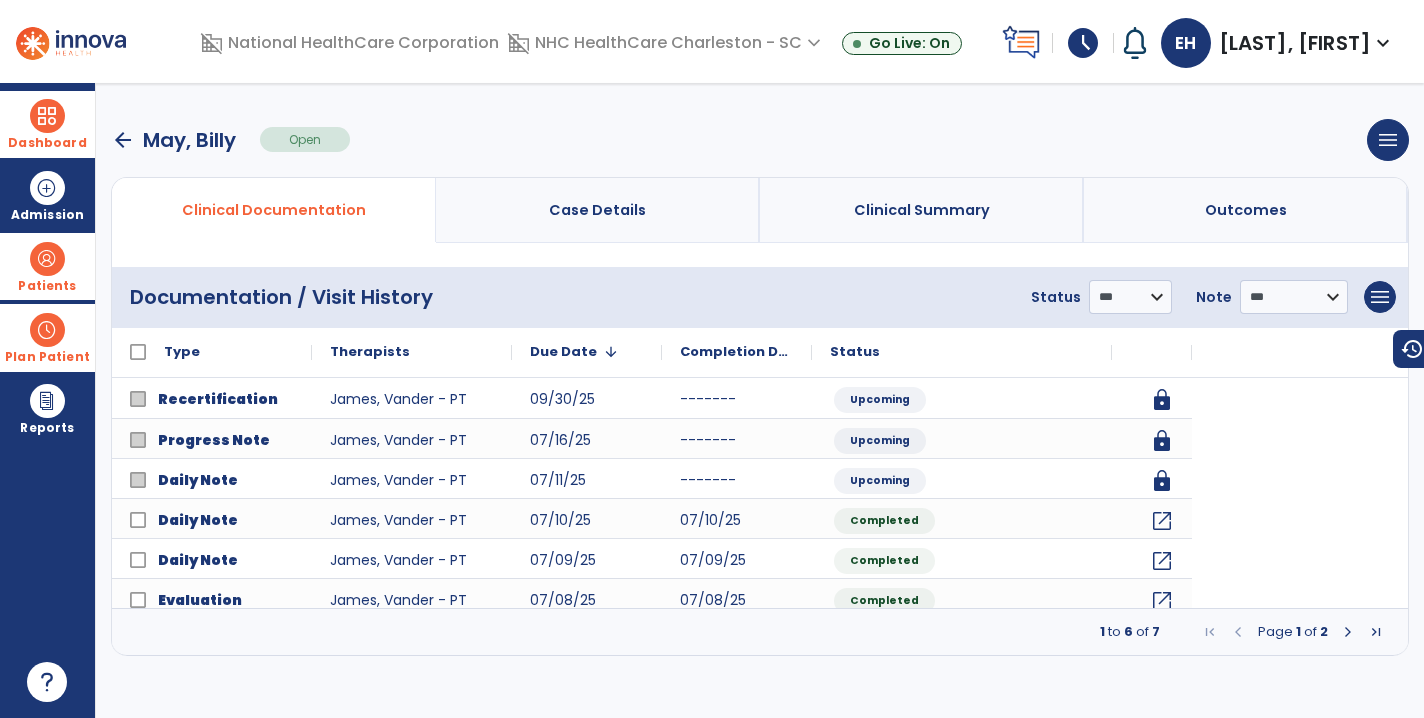 scroll, scrollTop: 0, scrollLeft: 0, axis: both 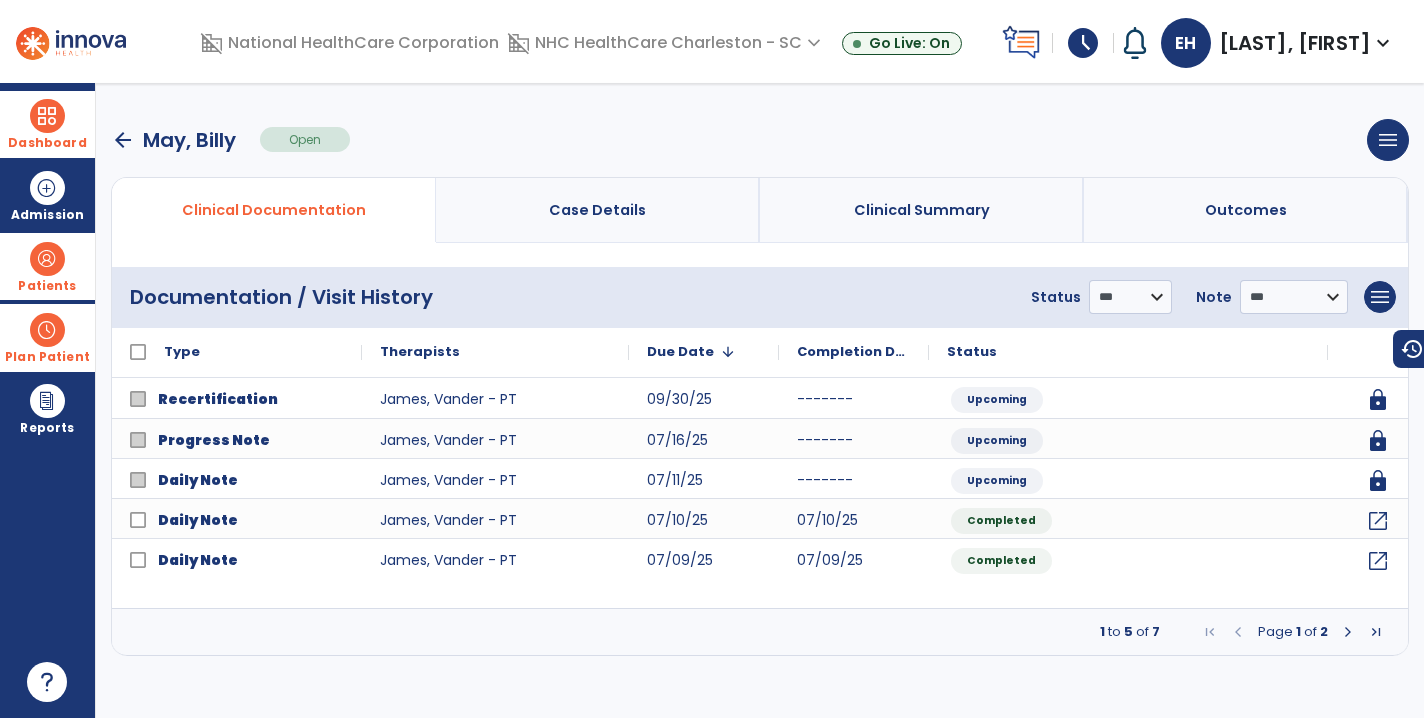 click on "arrow_back" at bounding box center [123, 140] 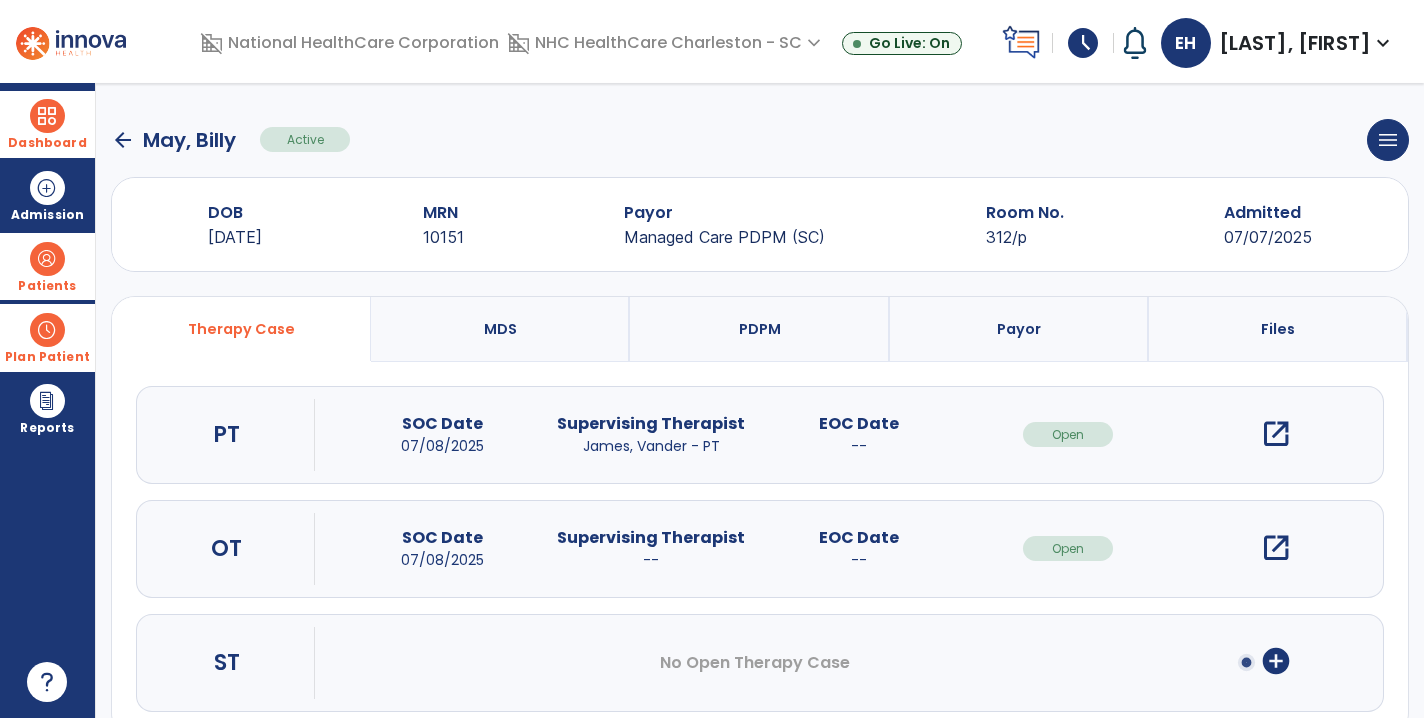 click on "open_in_new" at bounding box center (1276, 548) 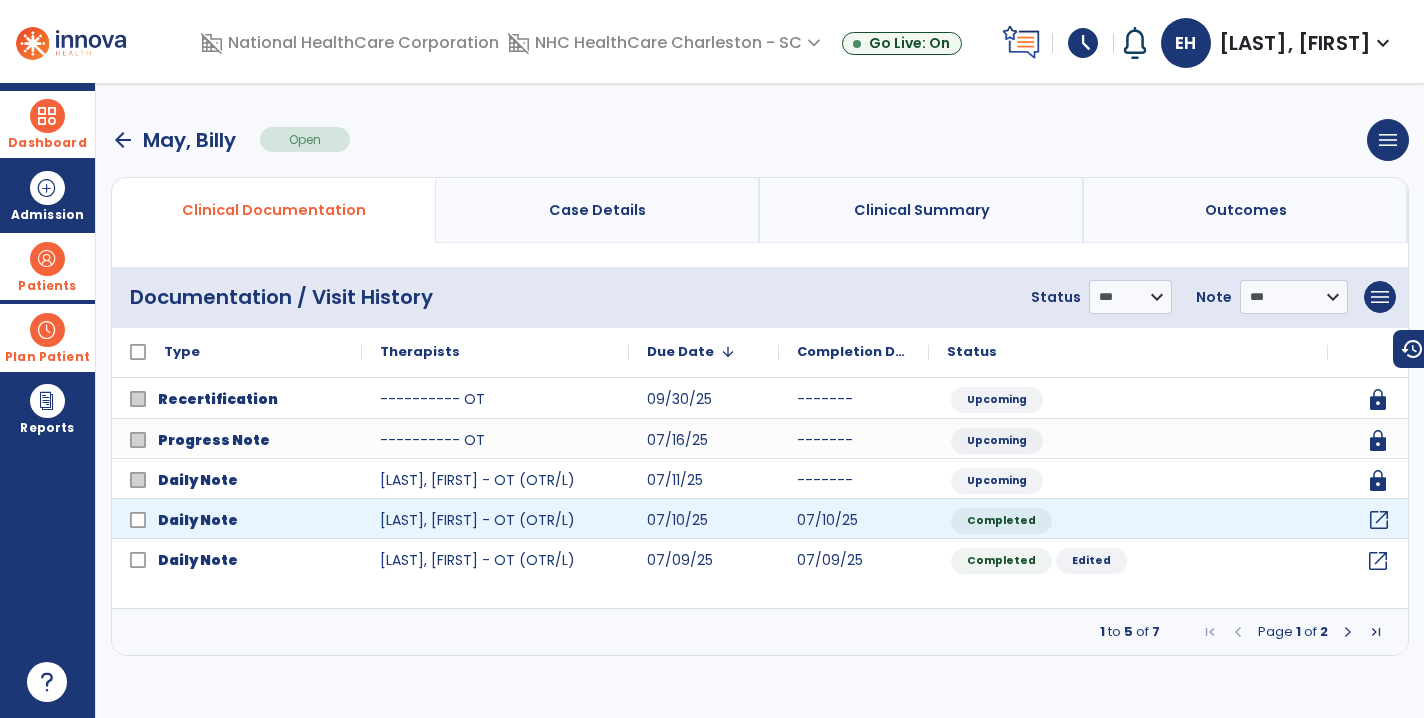 click on "open_in_new" 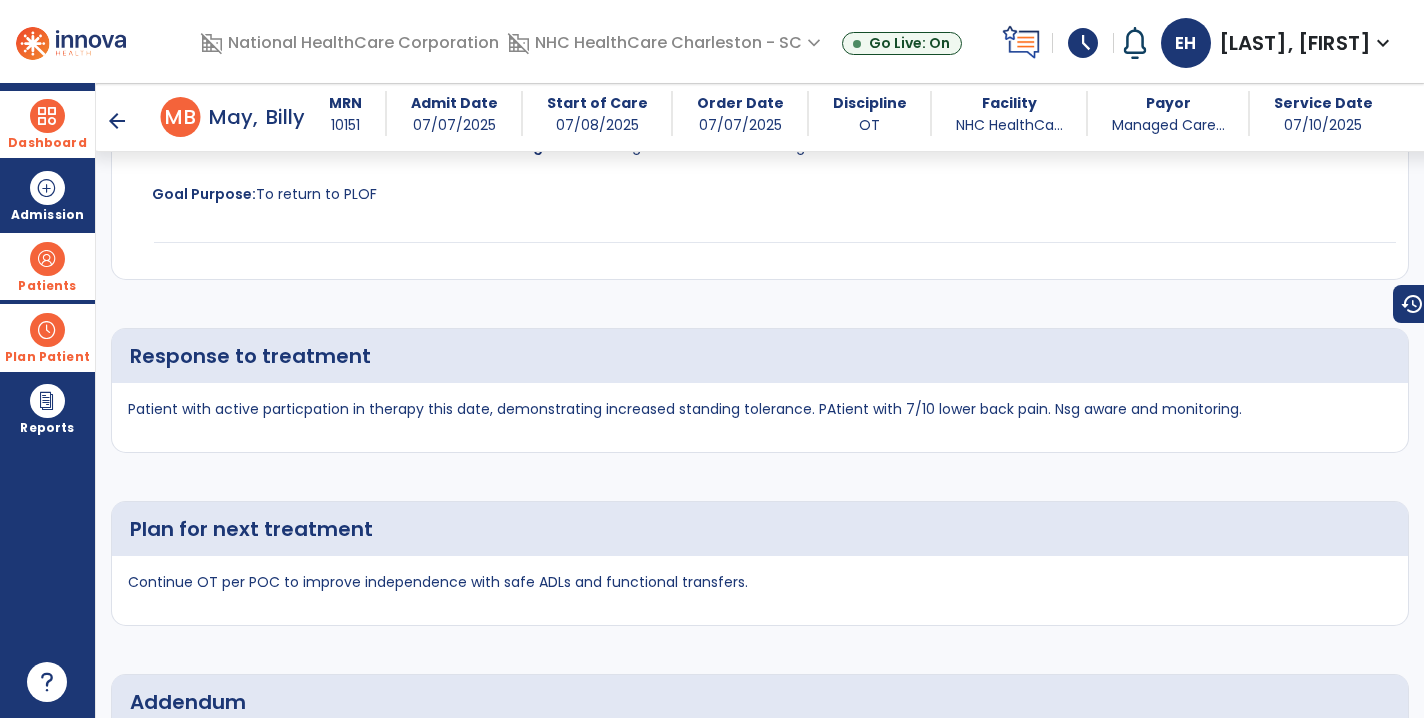 scroll, scrollTop: 3330, scrollLeft: 0, axis: vertical 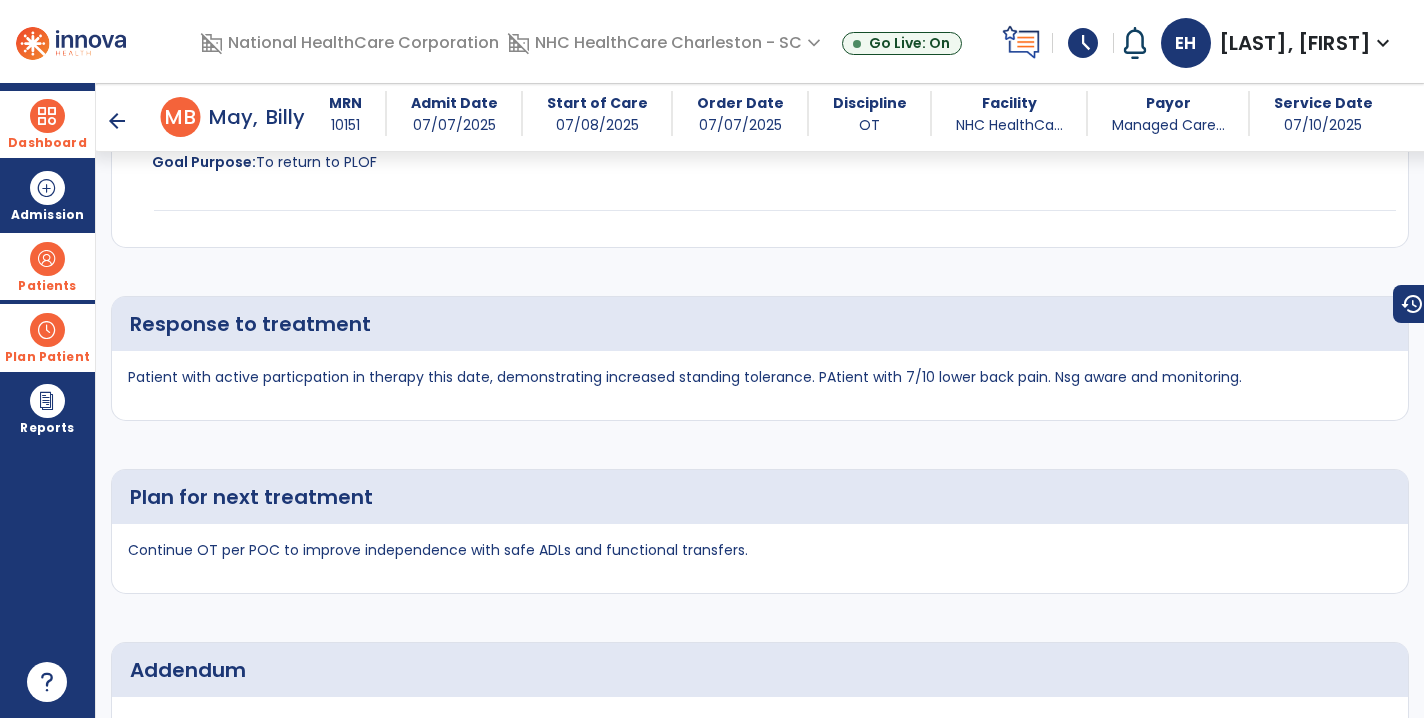 drag, startPoint x: 37, startPoint y: 133, endPoint x: 59, endPoint y: 133, distance: 22 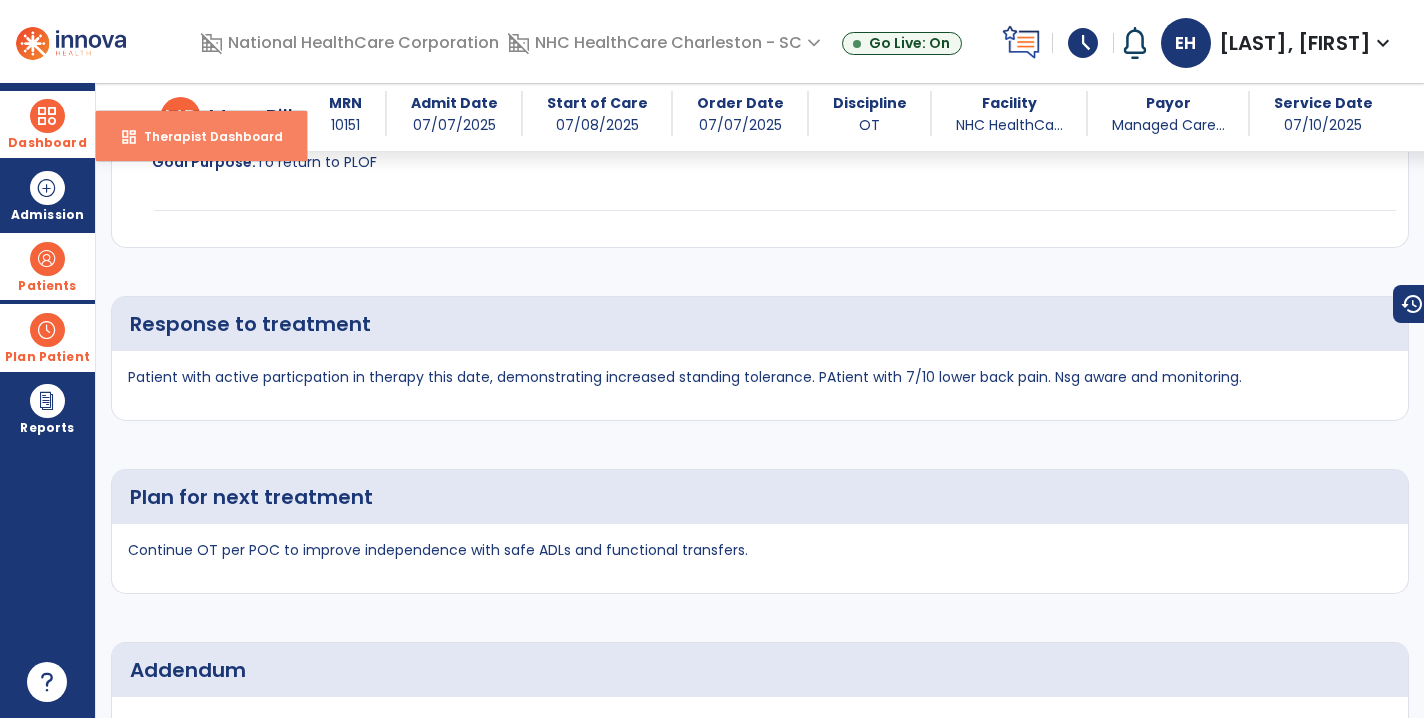 click on "dashboard" at bounding box center [129, 137] 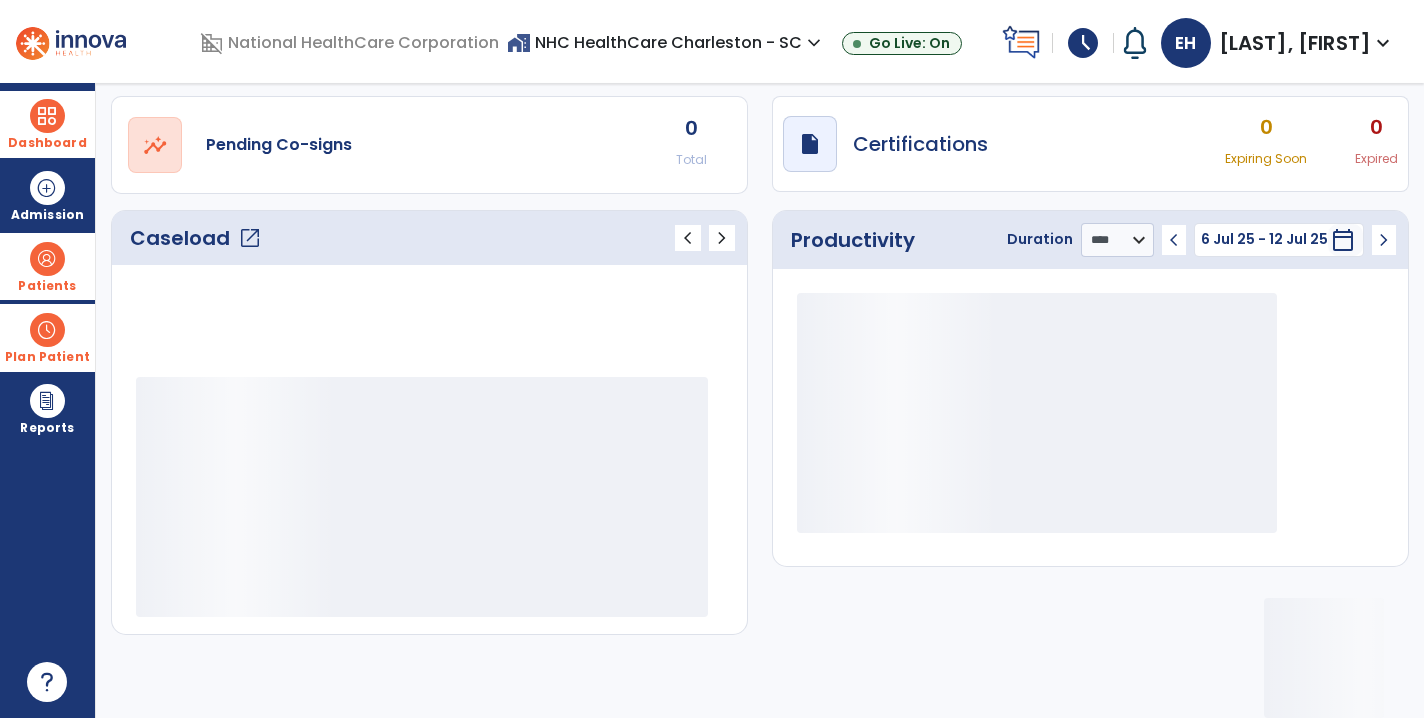 scroll, scrollTop: 158, scrollLeft: 0, axis: vertical 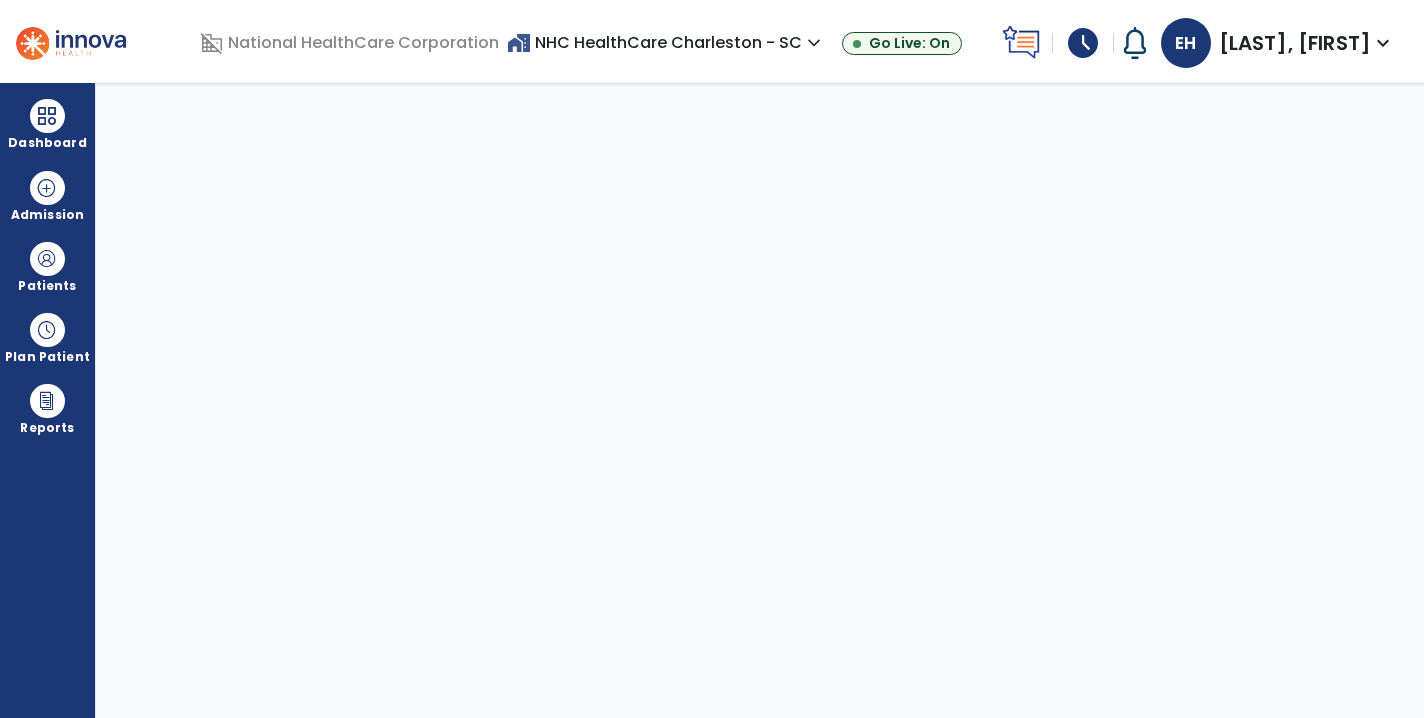 select on "****" 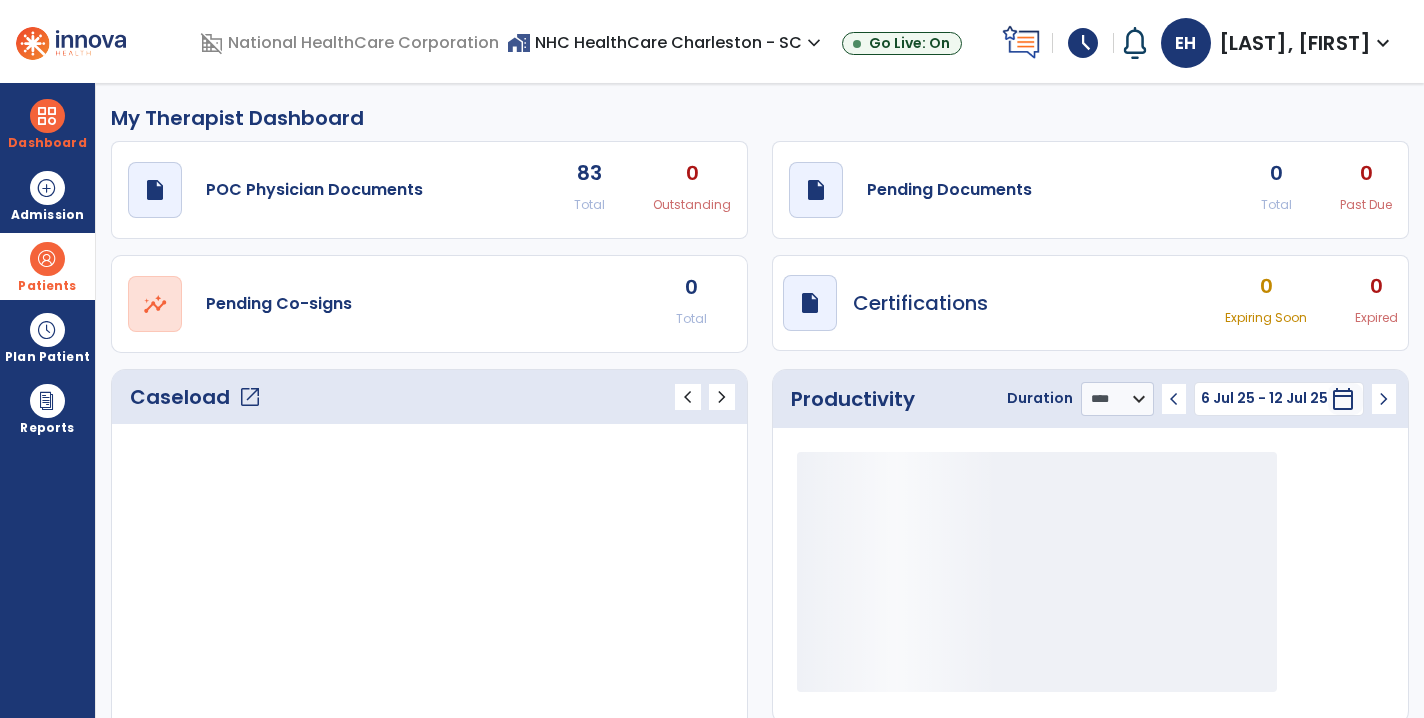 click on "Patients" at bounding box center [47, 266] 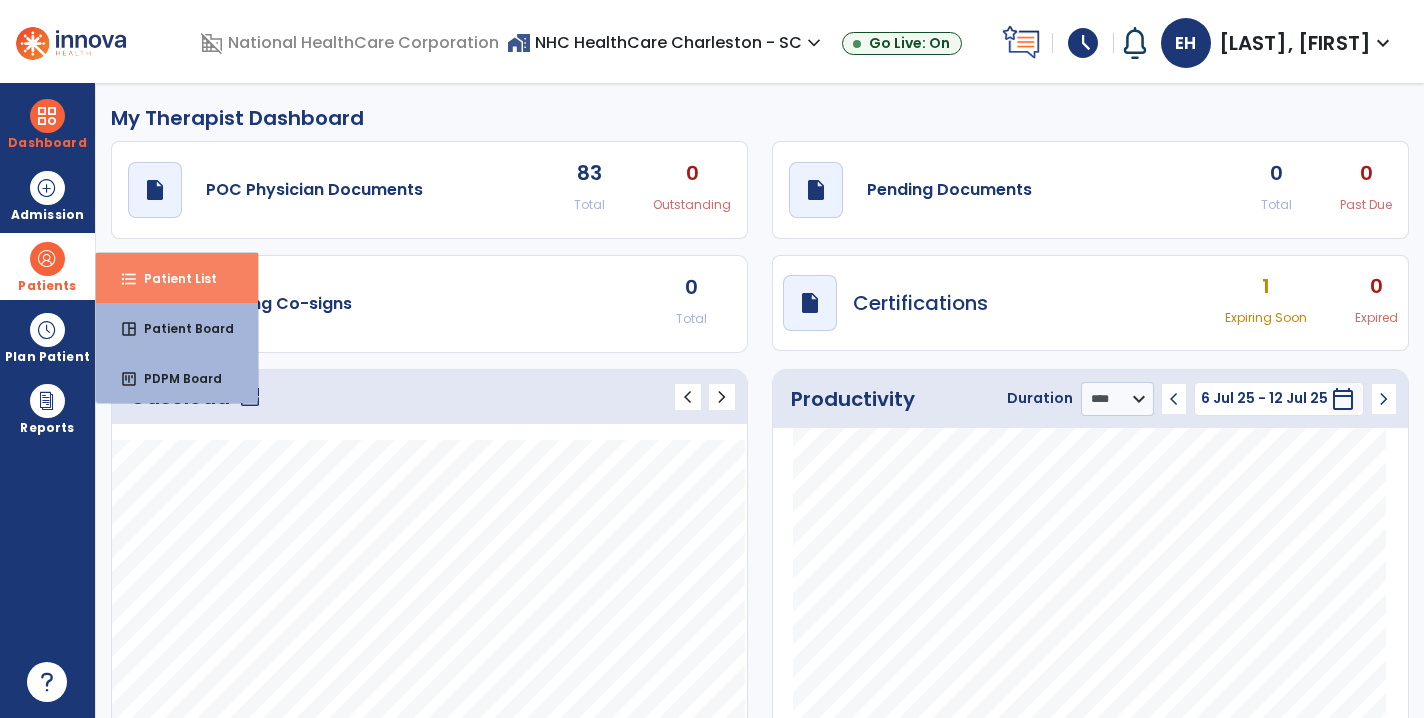click on "format_list_bulleted  Patient List" at bounding box center [177, 278] 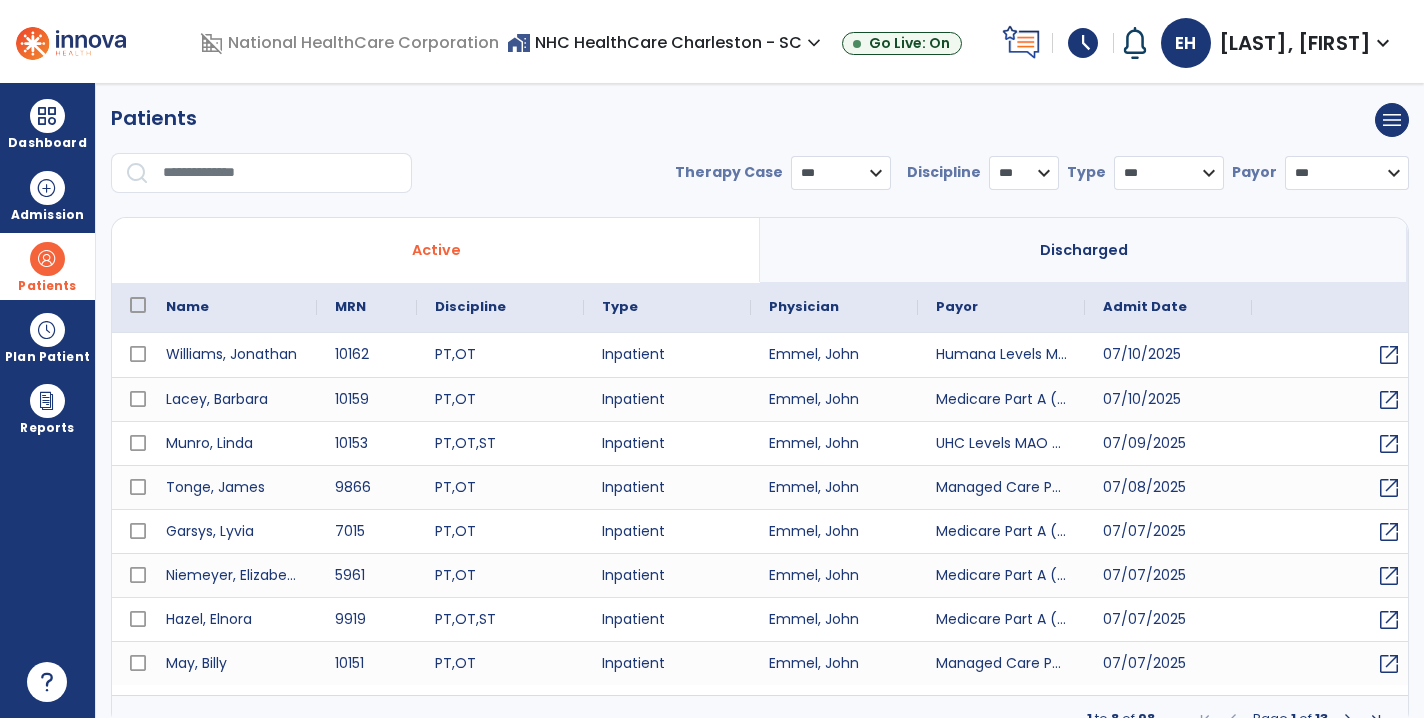 select on "***" 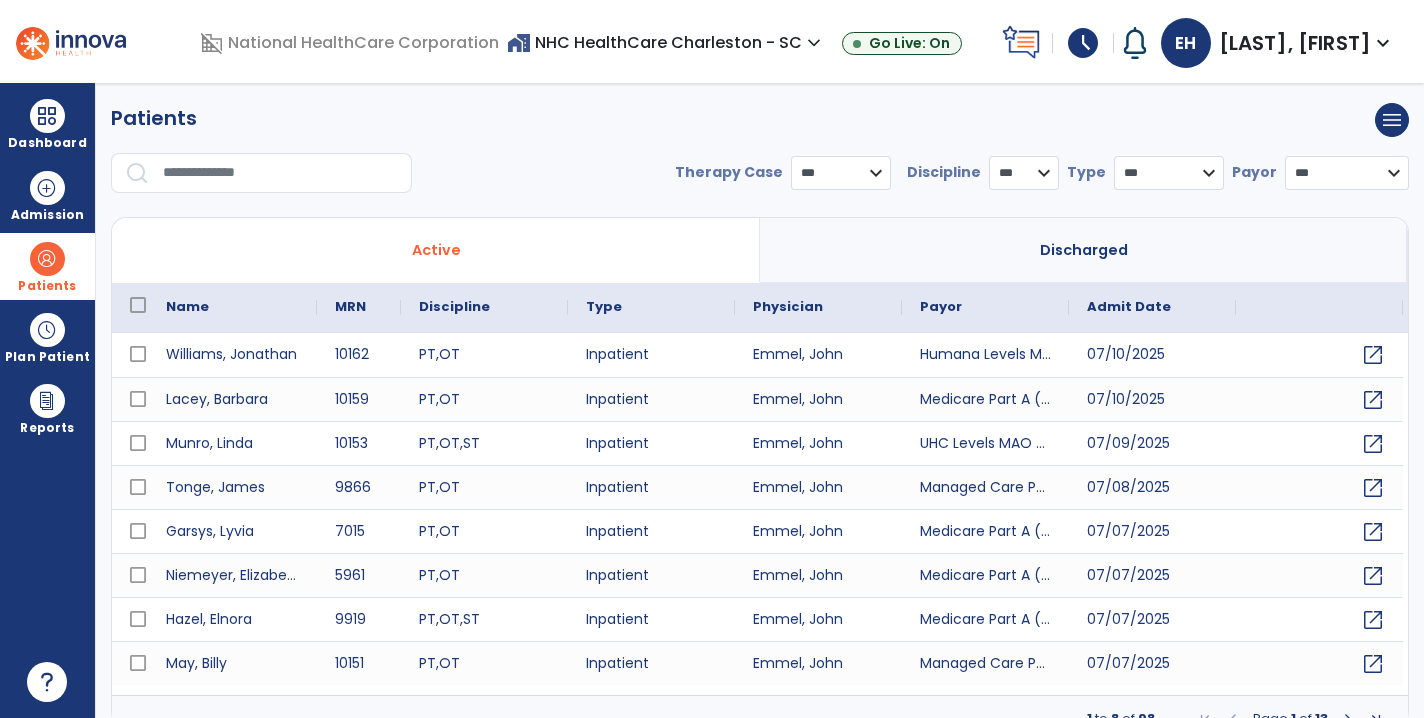 click at bounding box center [280, 173] 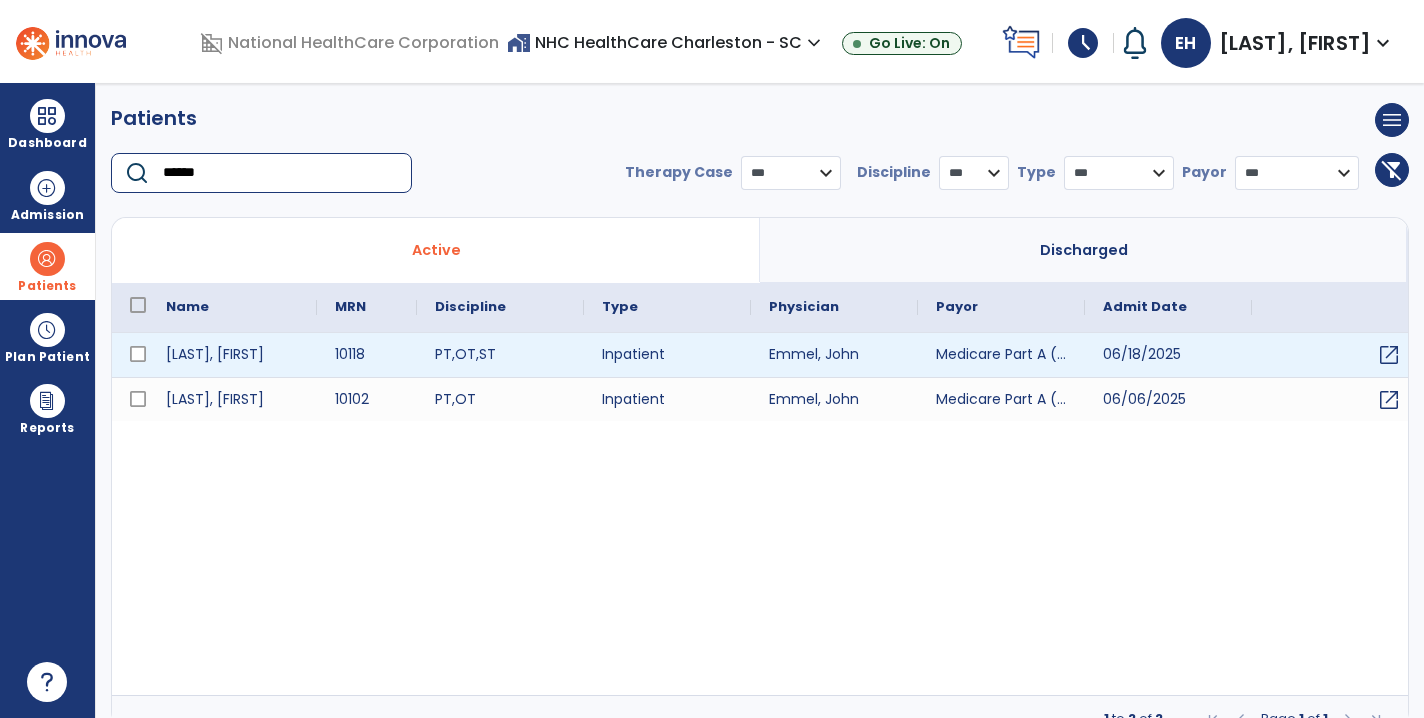 type on "******" 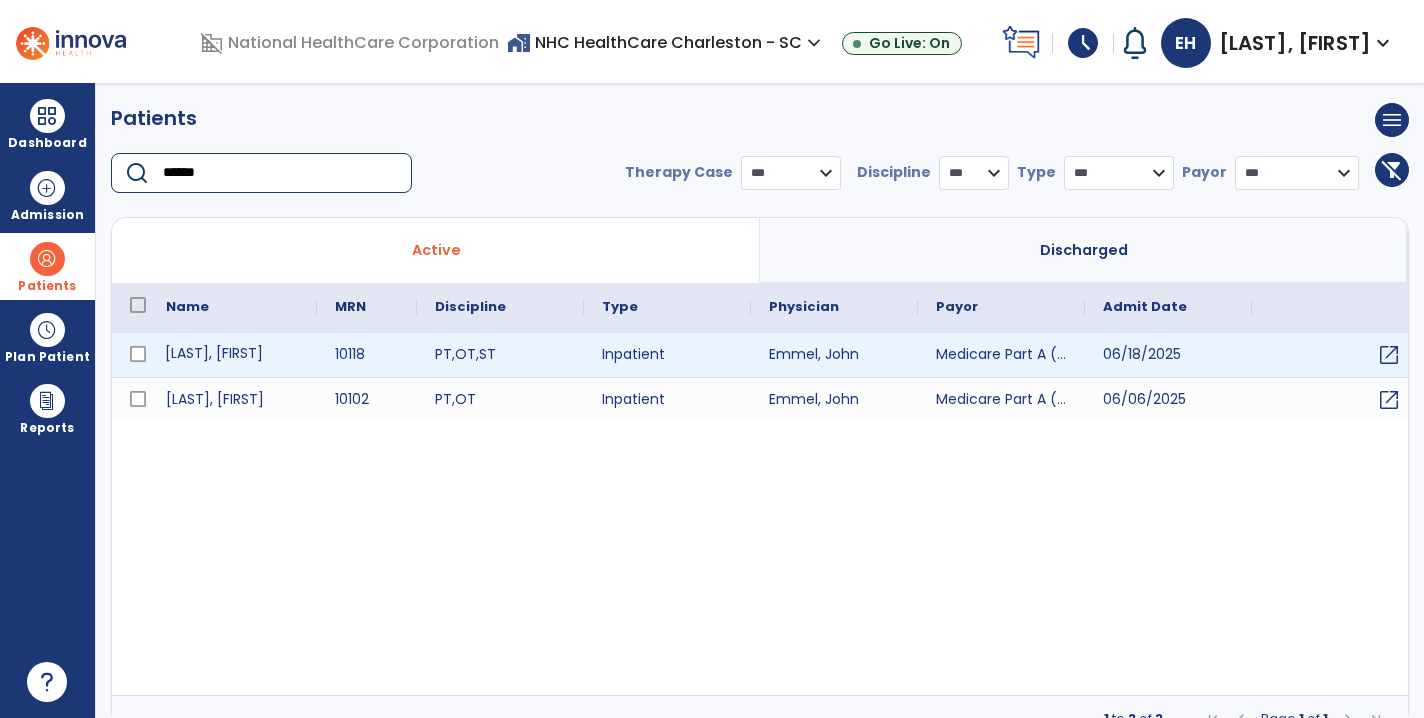 click on "[LAST], [FIRST]" at bounding box center [232, 355] 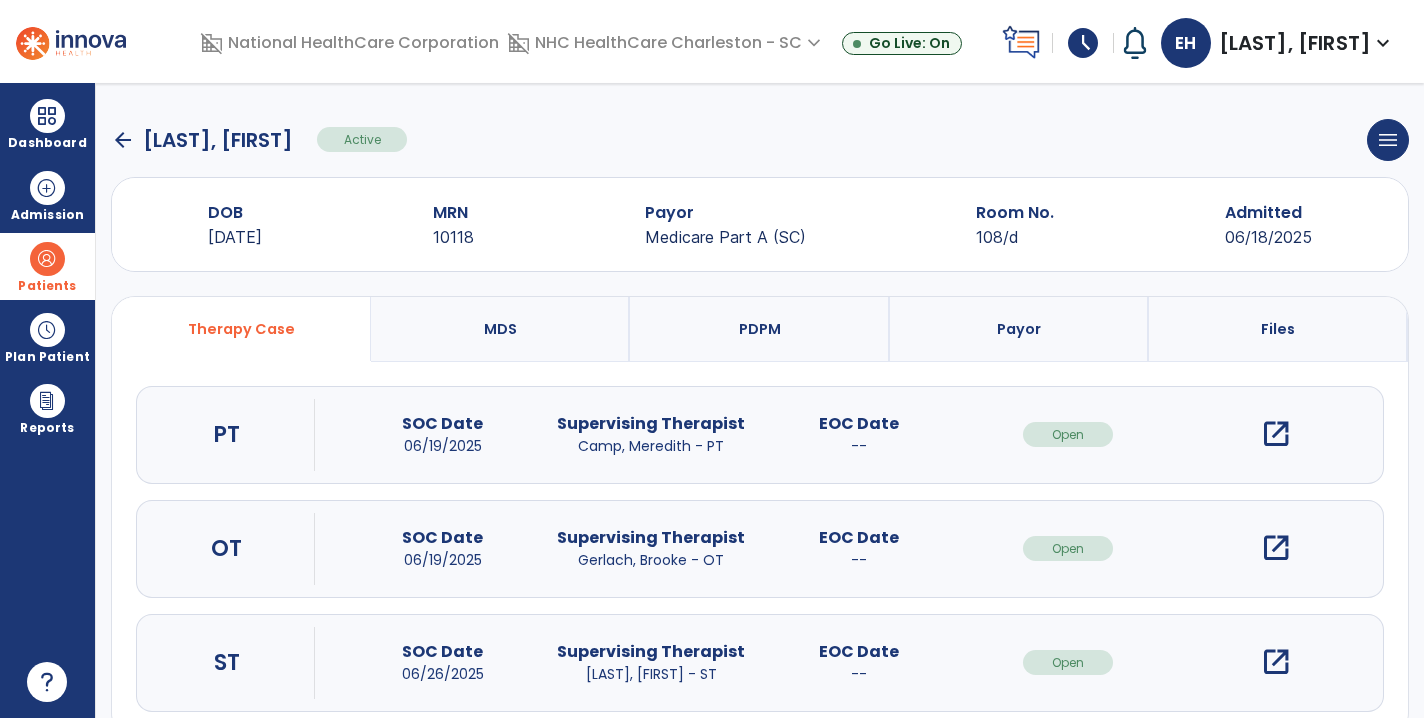 click on "open_in_new" at bounding box center (1276, 434) 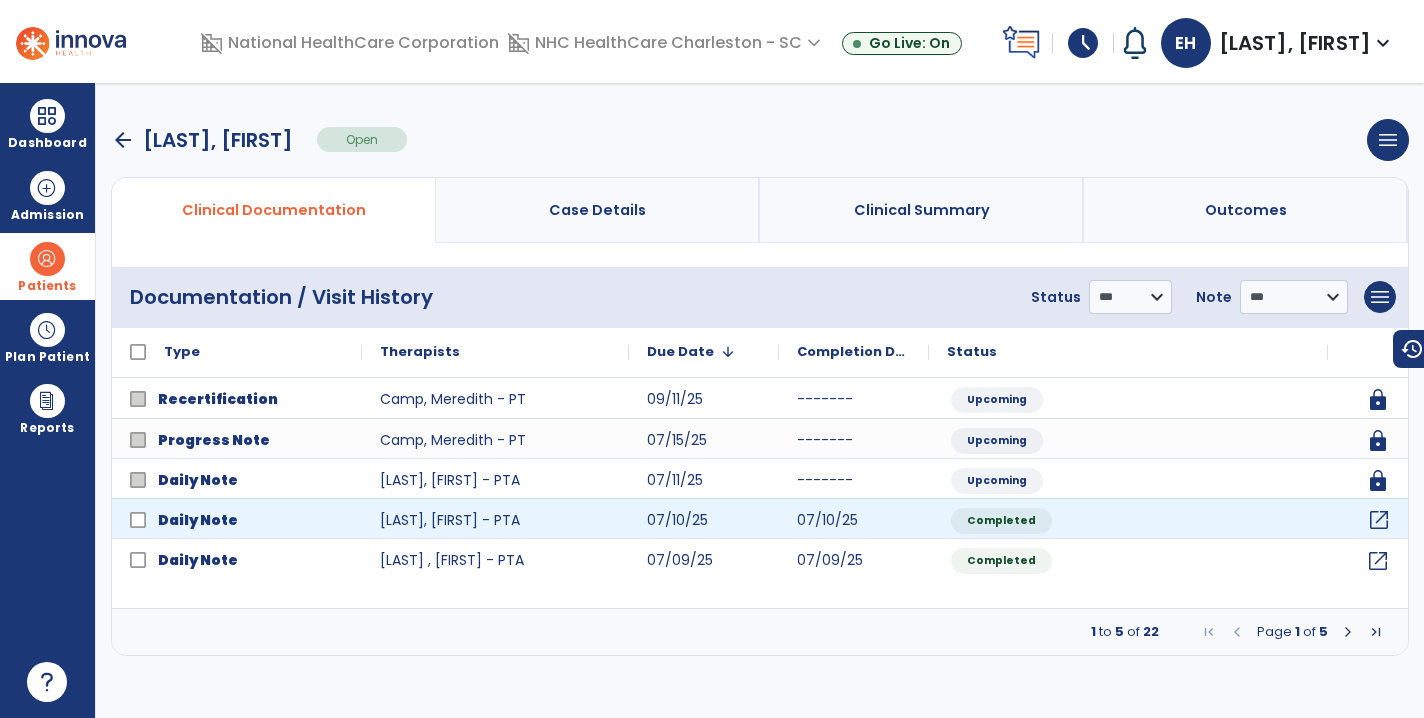 click on "open_in_new" 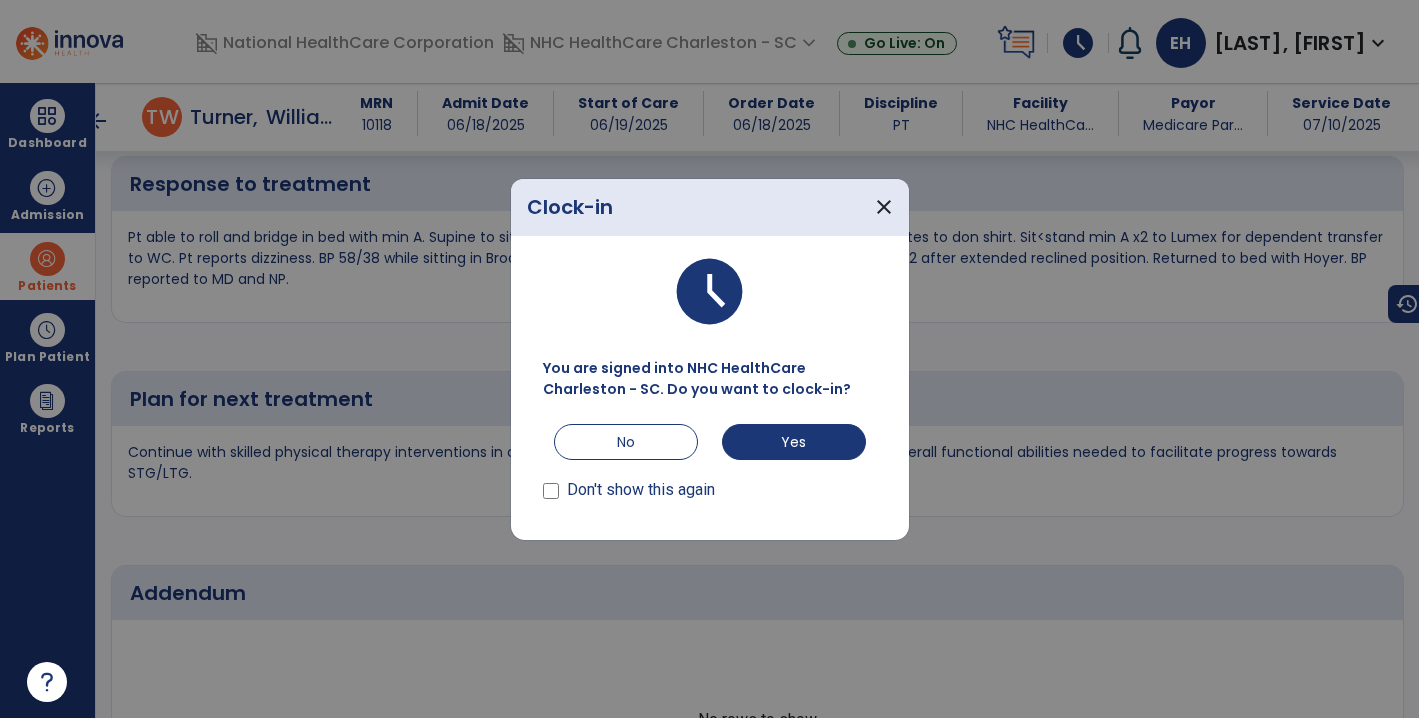 scroll, scrollTop: 2972, scrollLeft: 0, axis: vertical 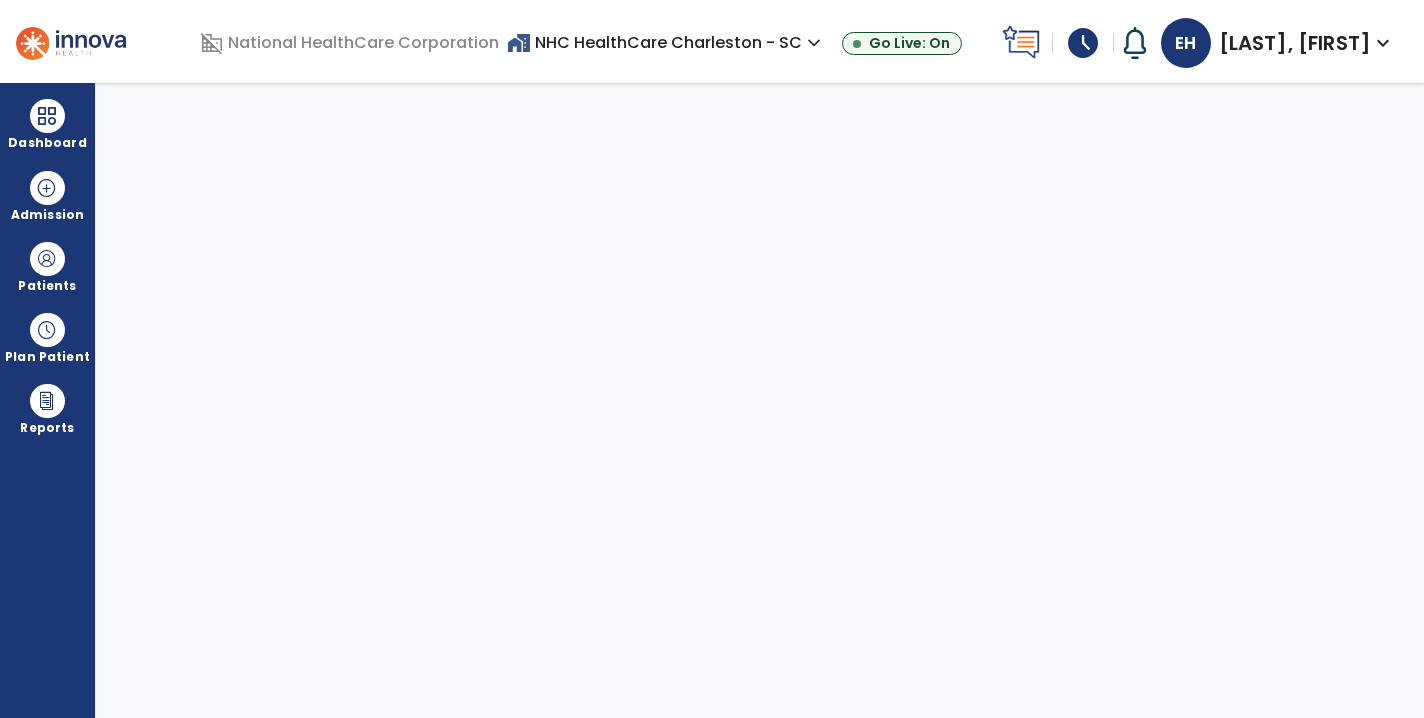 select on "****" 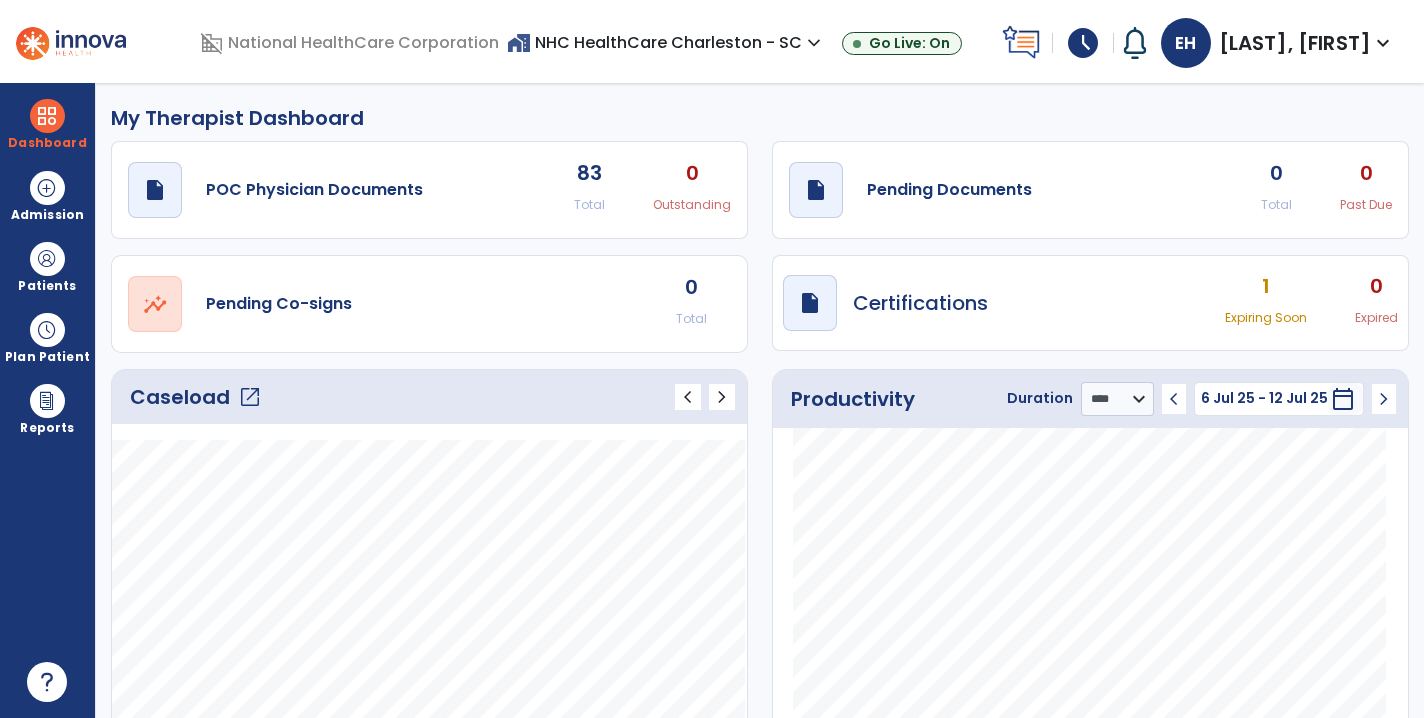 click on "open_in_new" 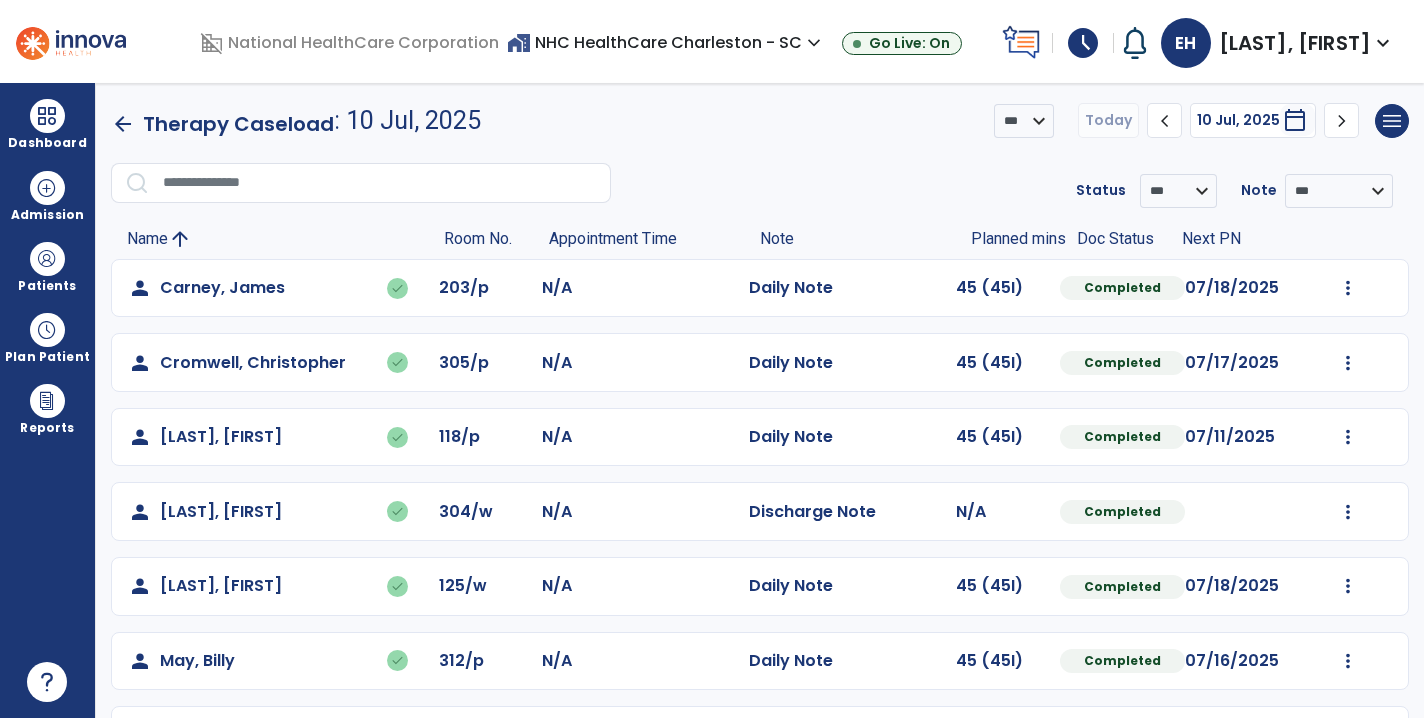 click on "chevron_right" 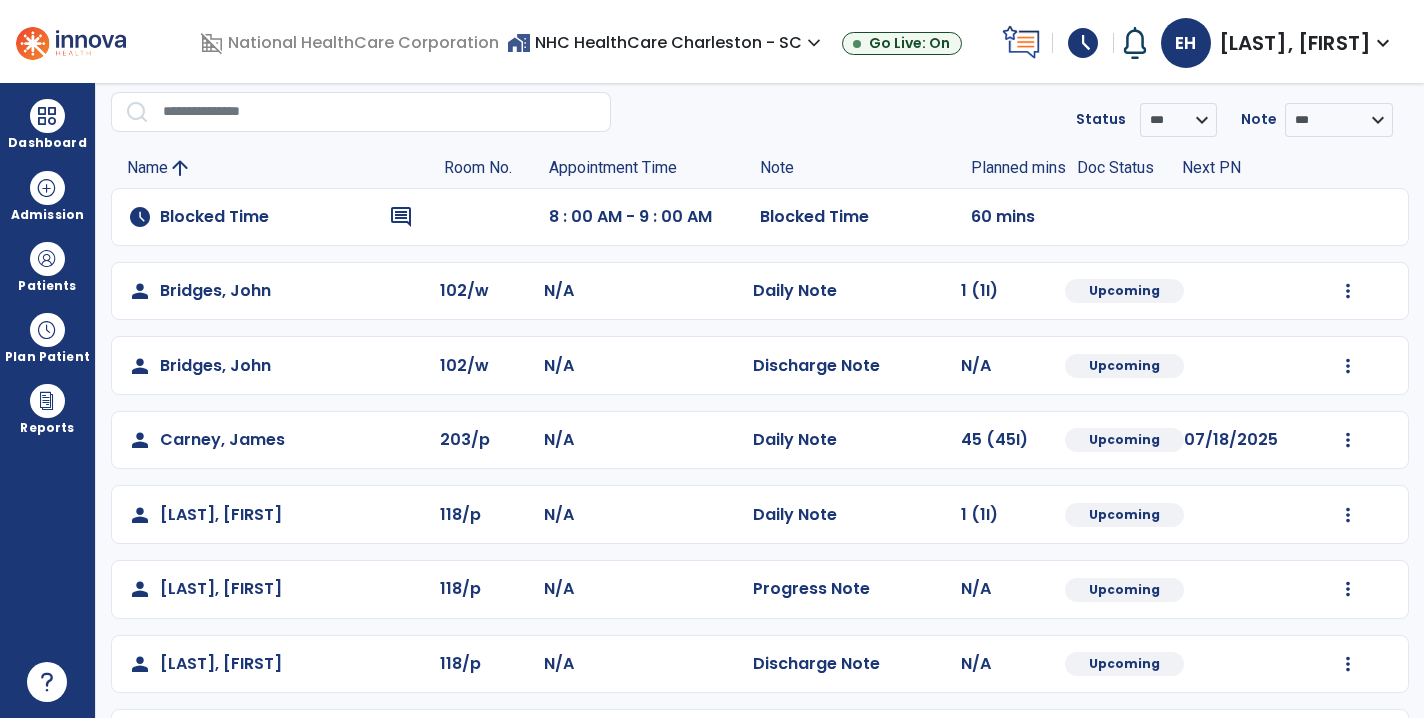 scroll, scrollTop: 61, scrollLeft: 0, axis: vertical 